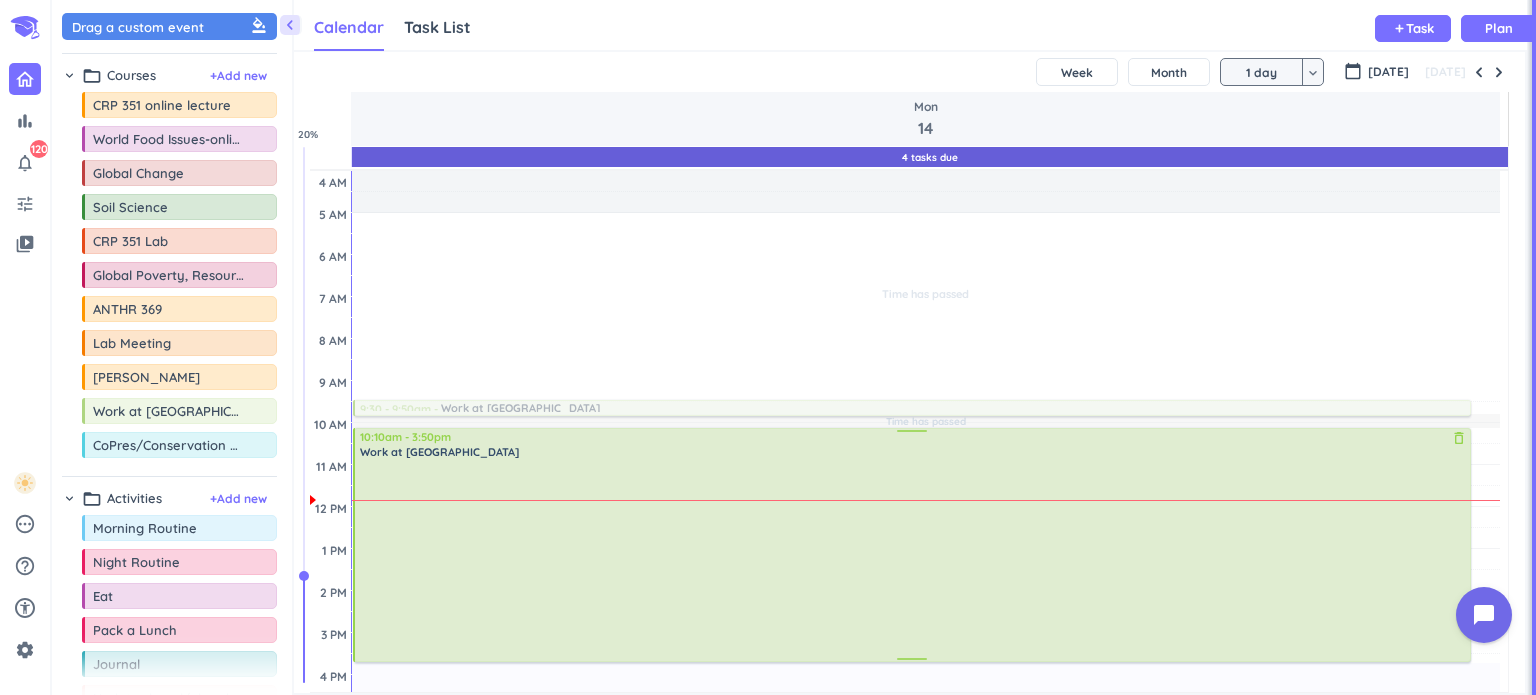 scroll, scrollTop: 0, scrollLeft: 0, axis: both 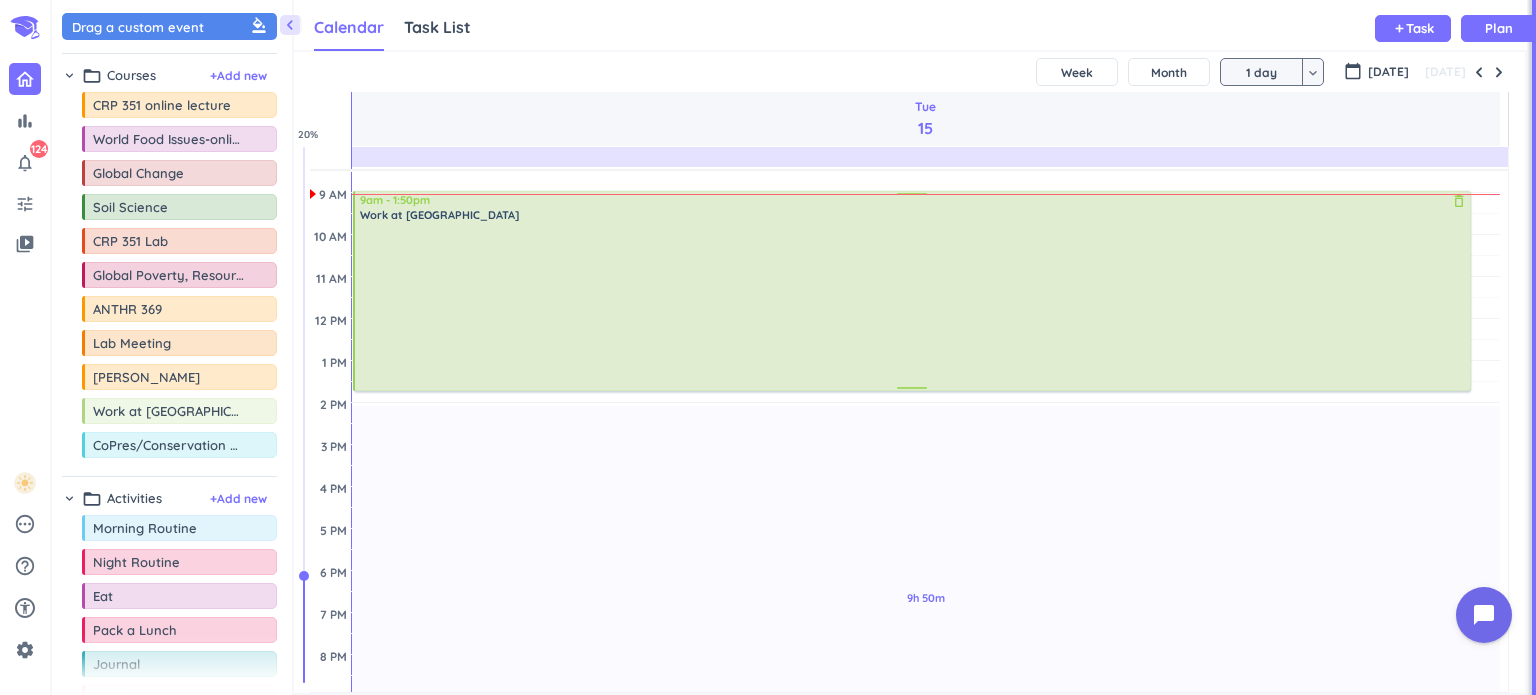 drag, startPoint x: 919, startPoint y: 403, endPoint x: 904, endPoint y: 389, distance: 20.518284 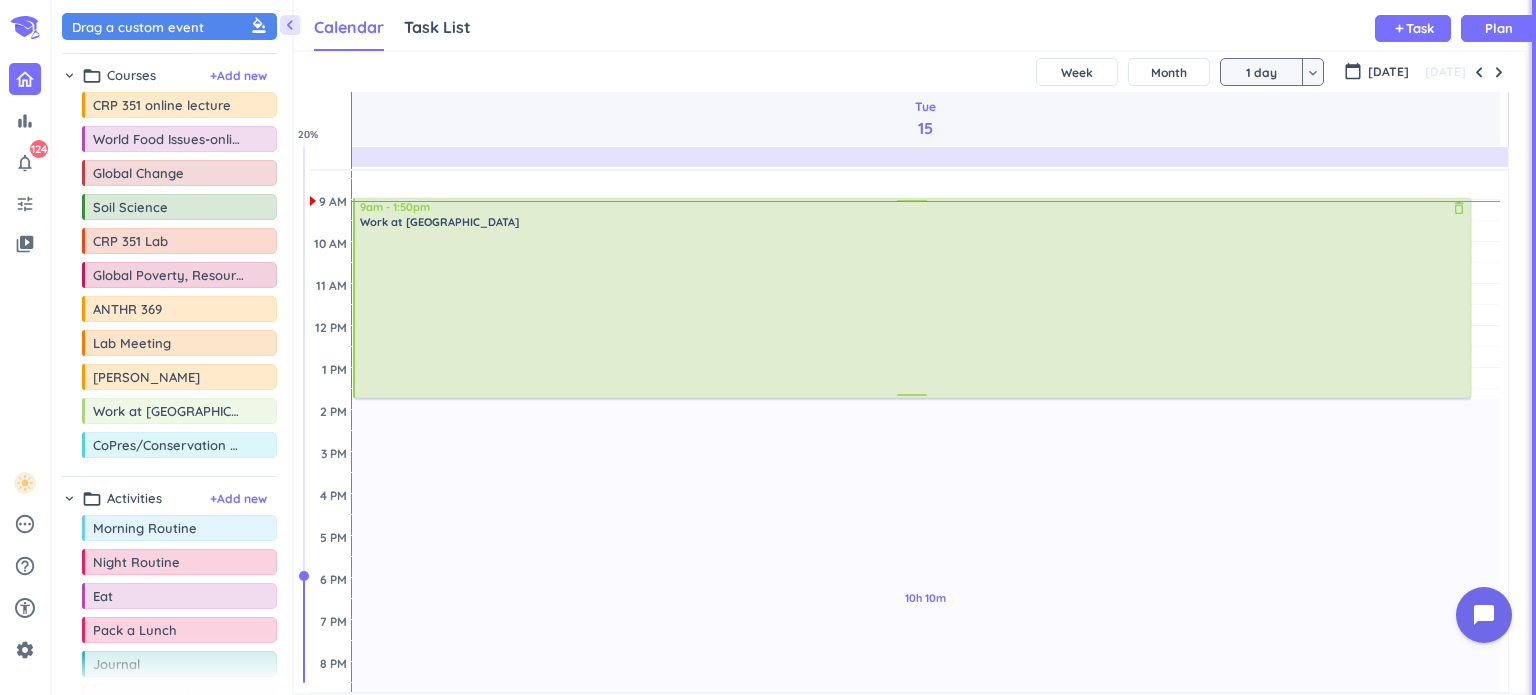 scroll, scrollTop: 0, scrollLeft: 0, axis: both 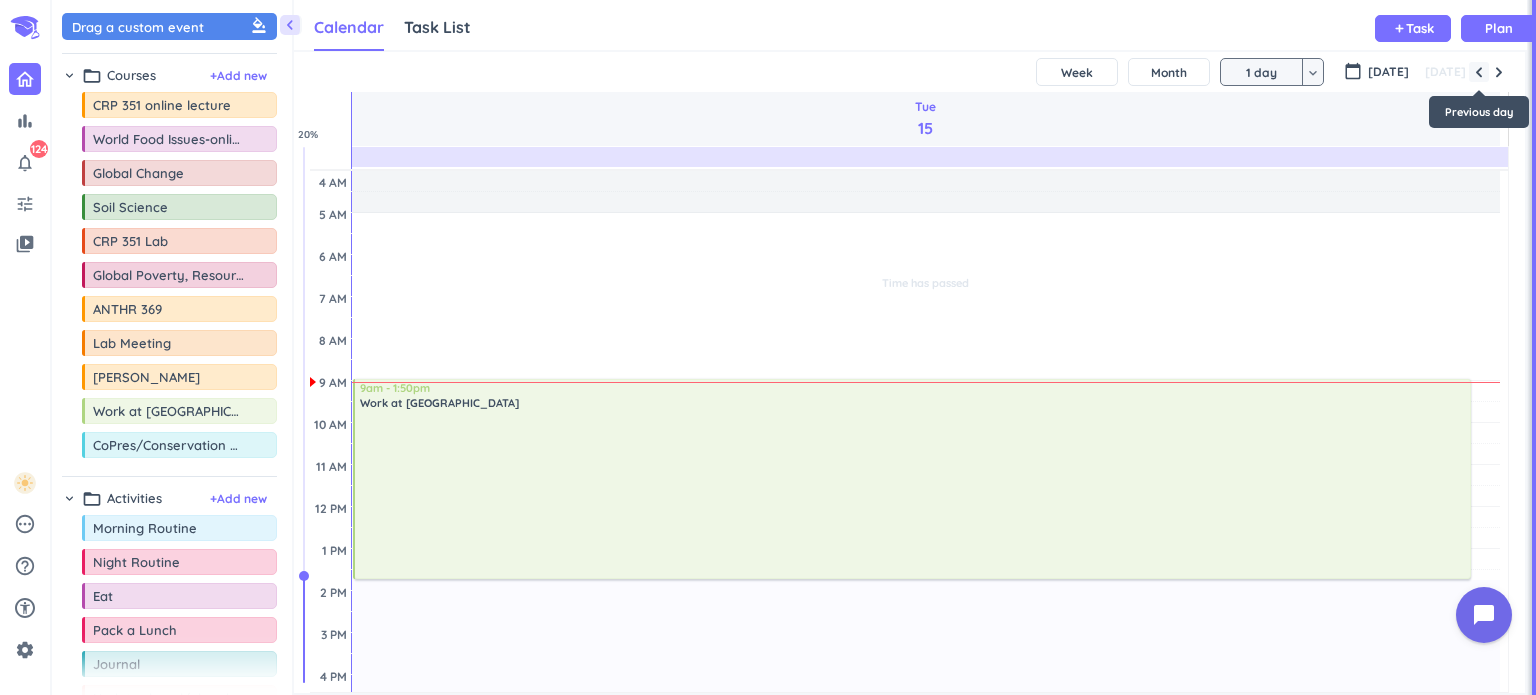 click at bounding box center (1479, 72) 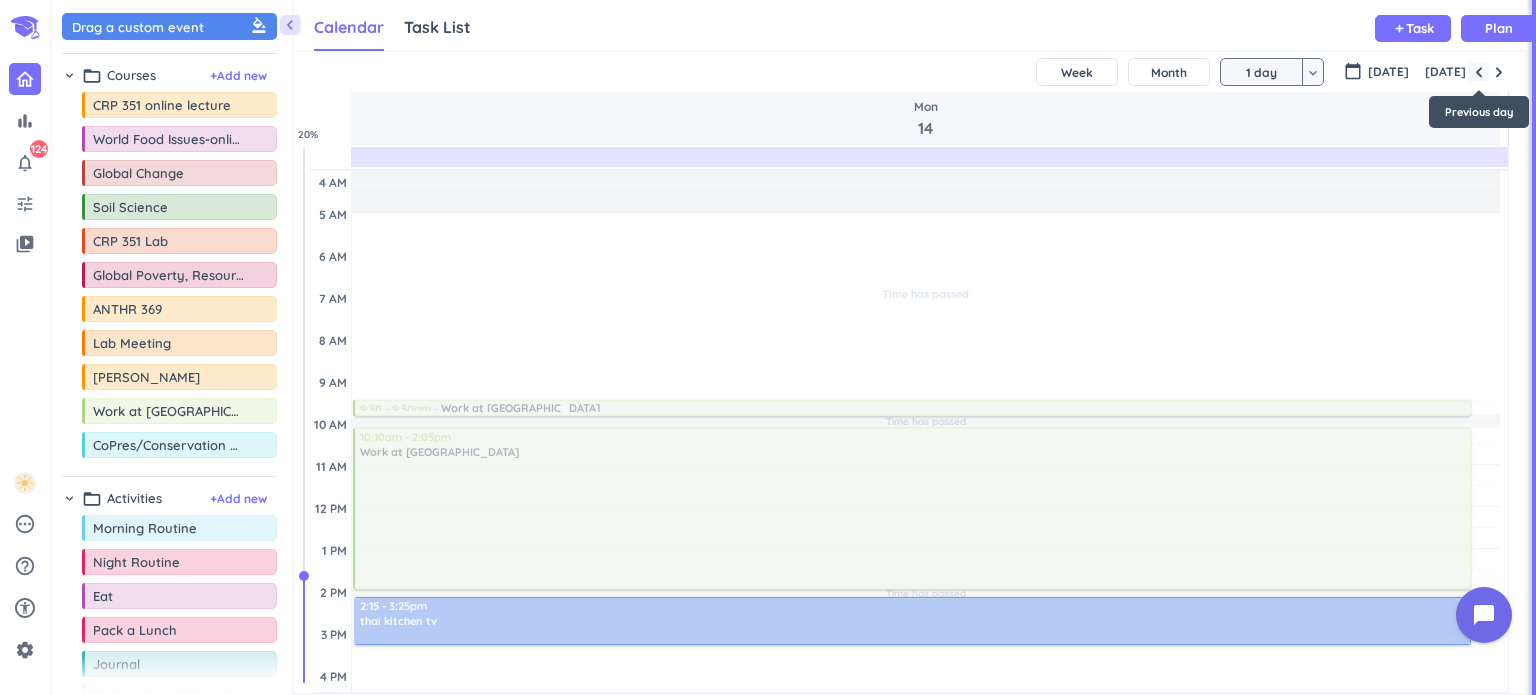 scroll, scrollTop: 188, scrollLeft: 0, axis: vertical 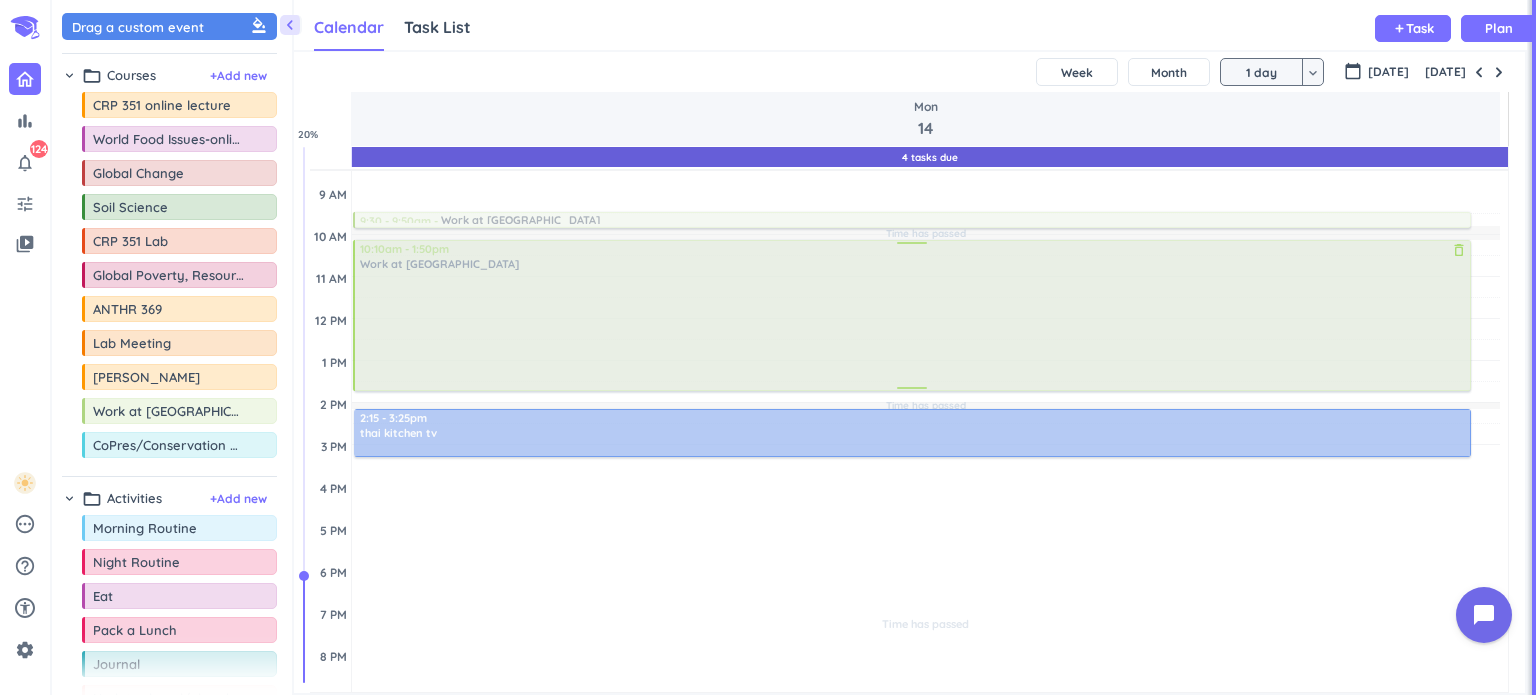 drag, startPoint x: 906, startPoint y: 395, endPoint x: 913, endPoint y: 385, distance: 12.206555 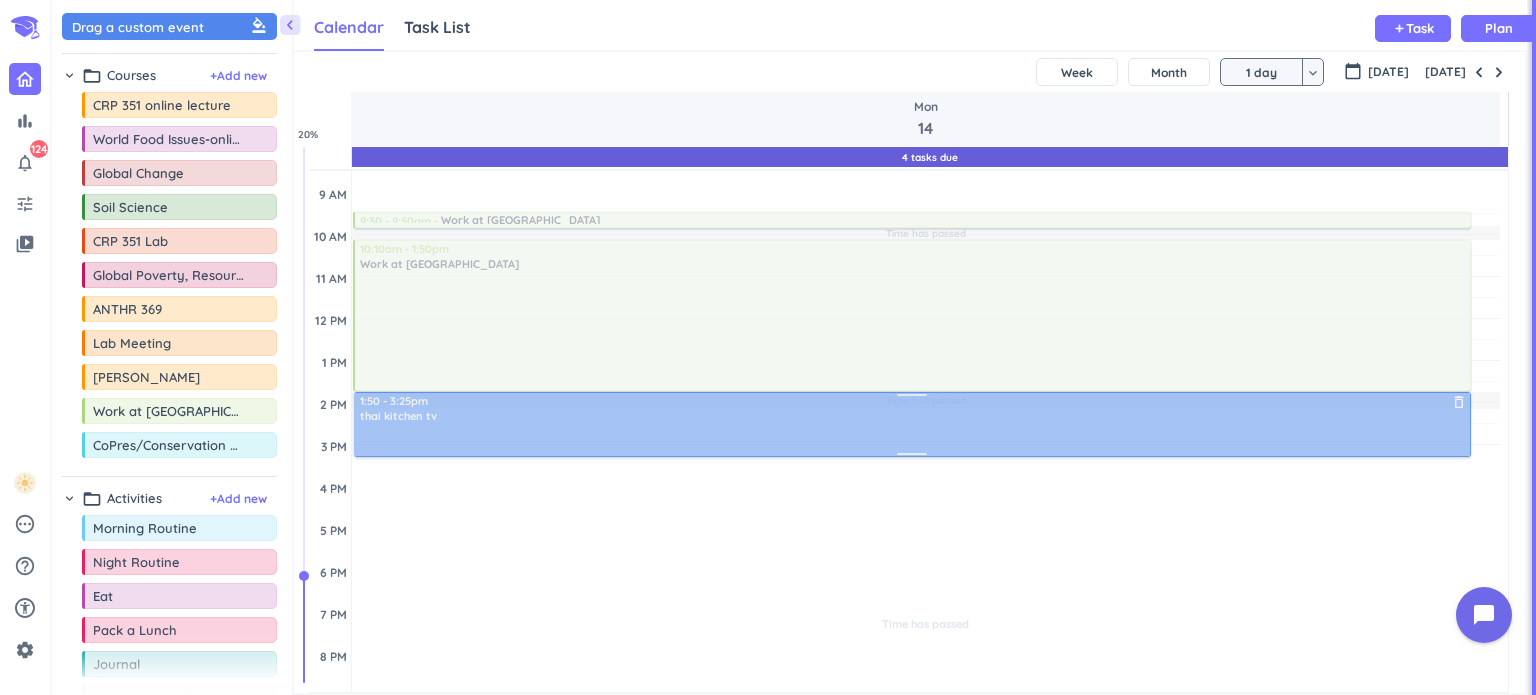 drag, startPoint x: 904, startPoint y: 415, endPoint x: 914, endPoint y: 398, distance: 19.723083 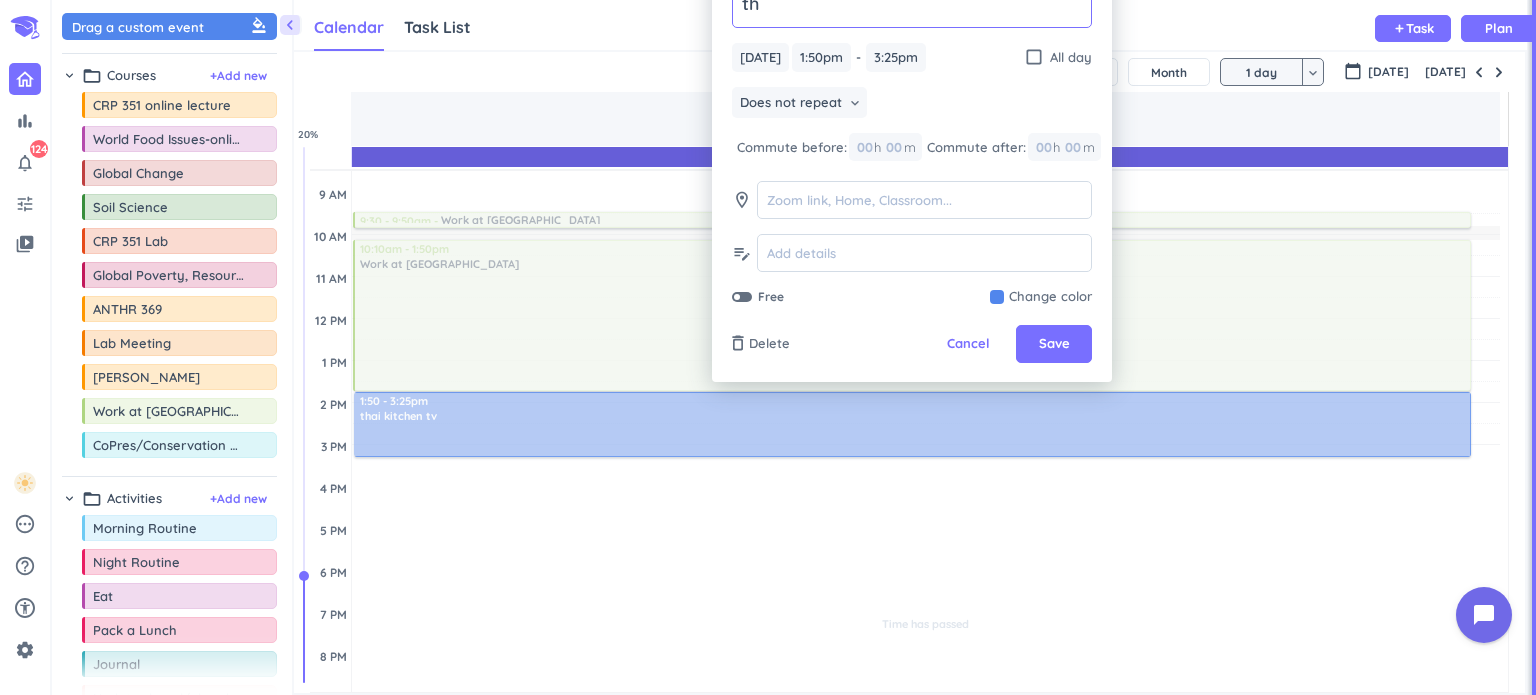 type on "t" 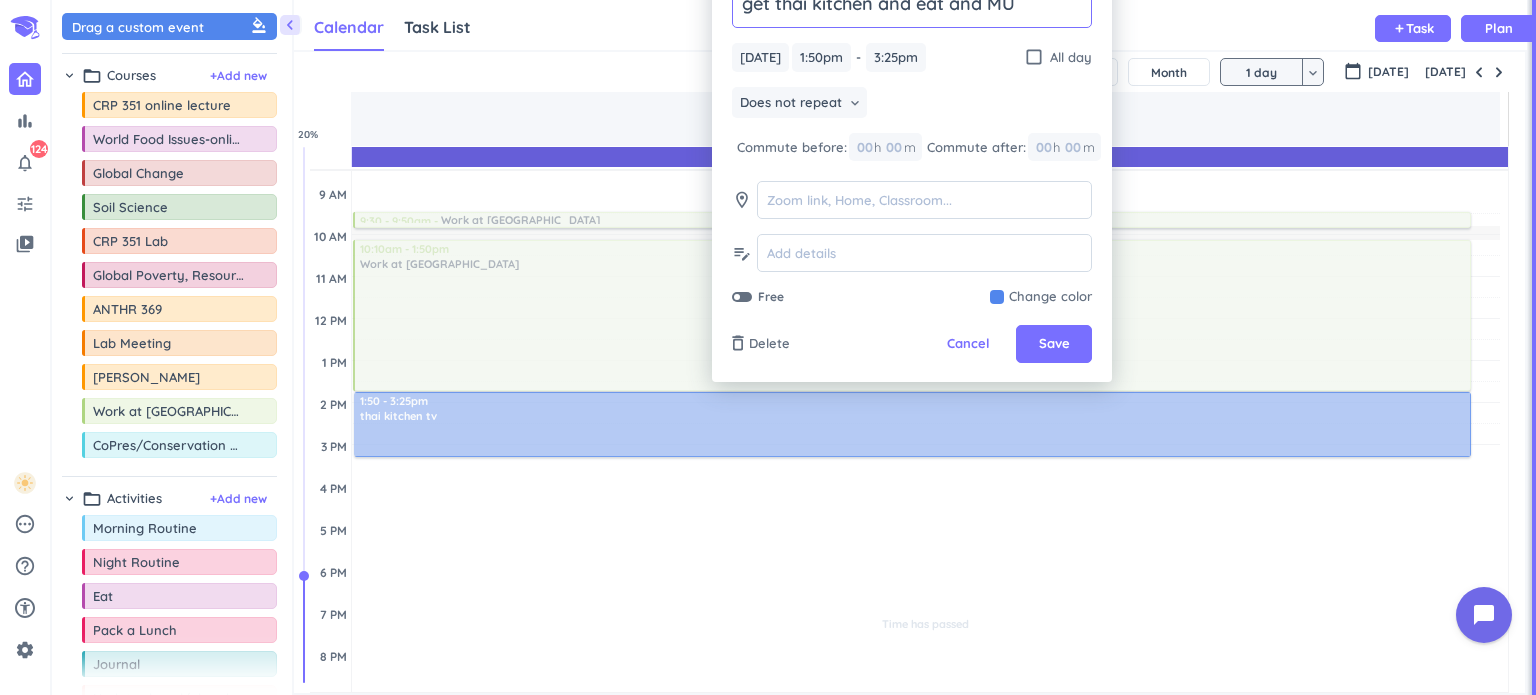 type on "get thai kitchen and eat and MU" 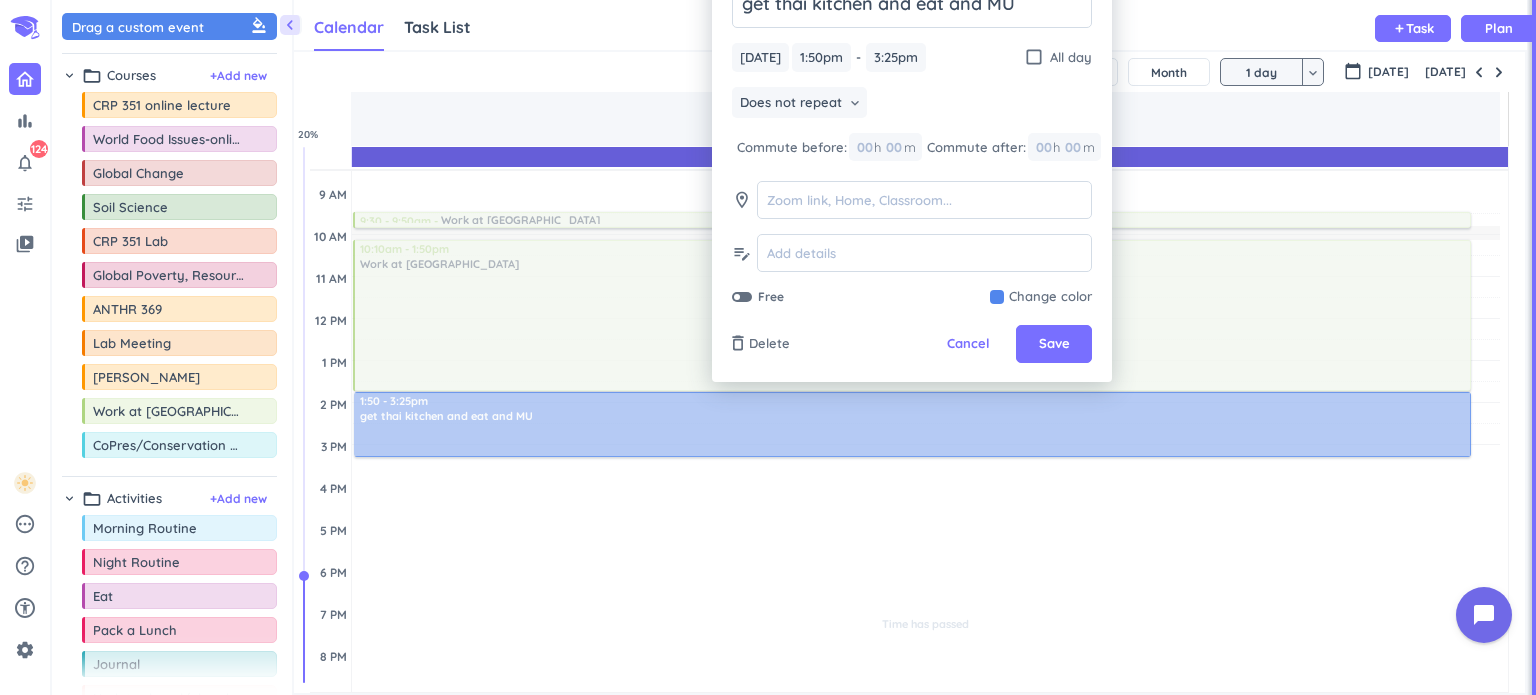 click at bounding box center [1041, 297] 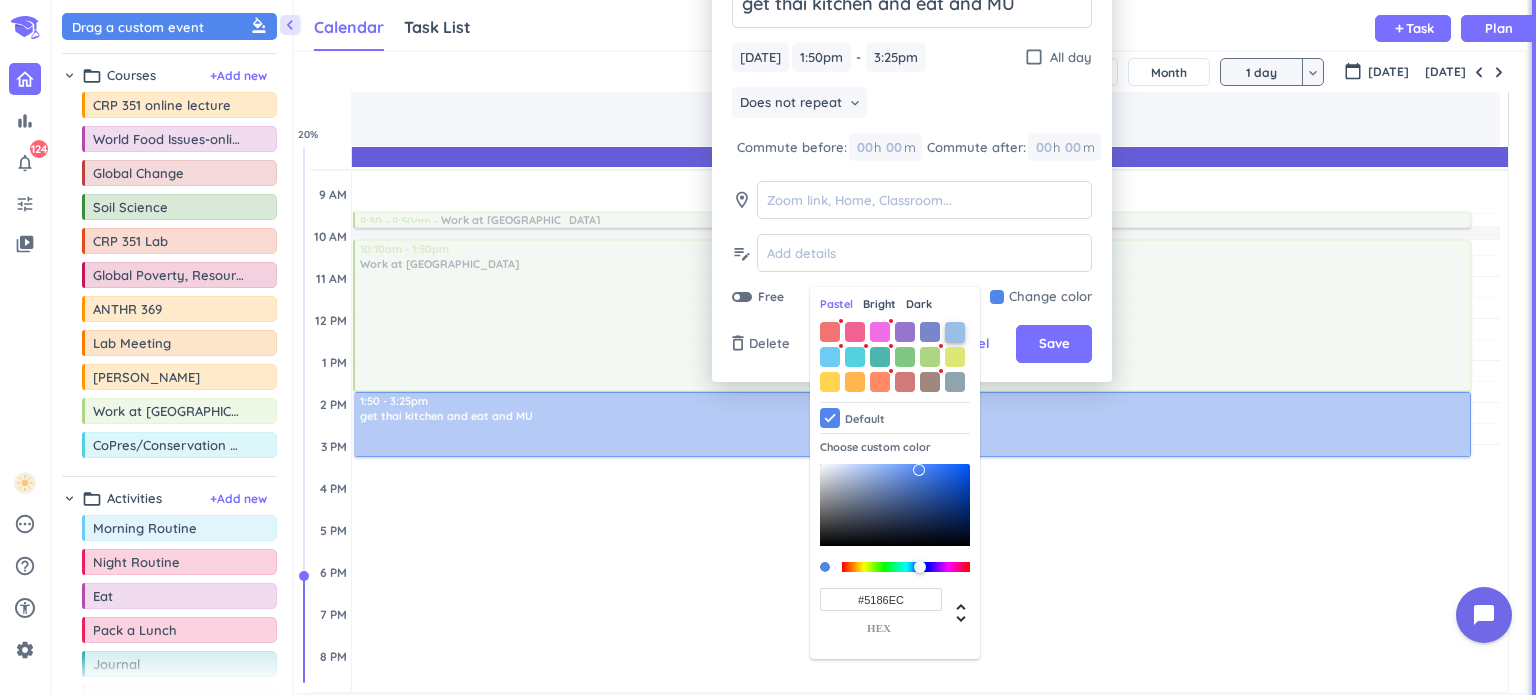 click at bounding box center (955, 332) 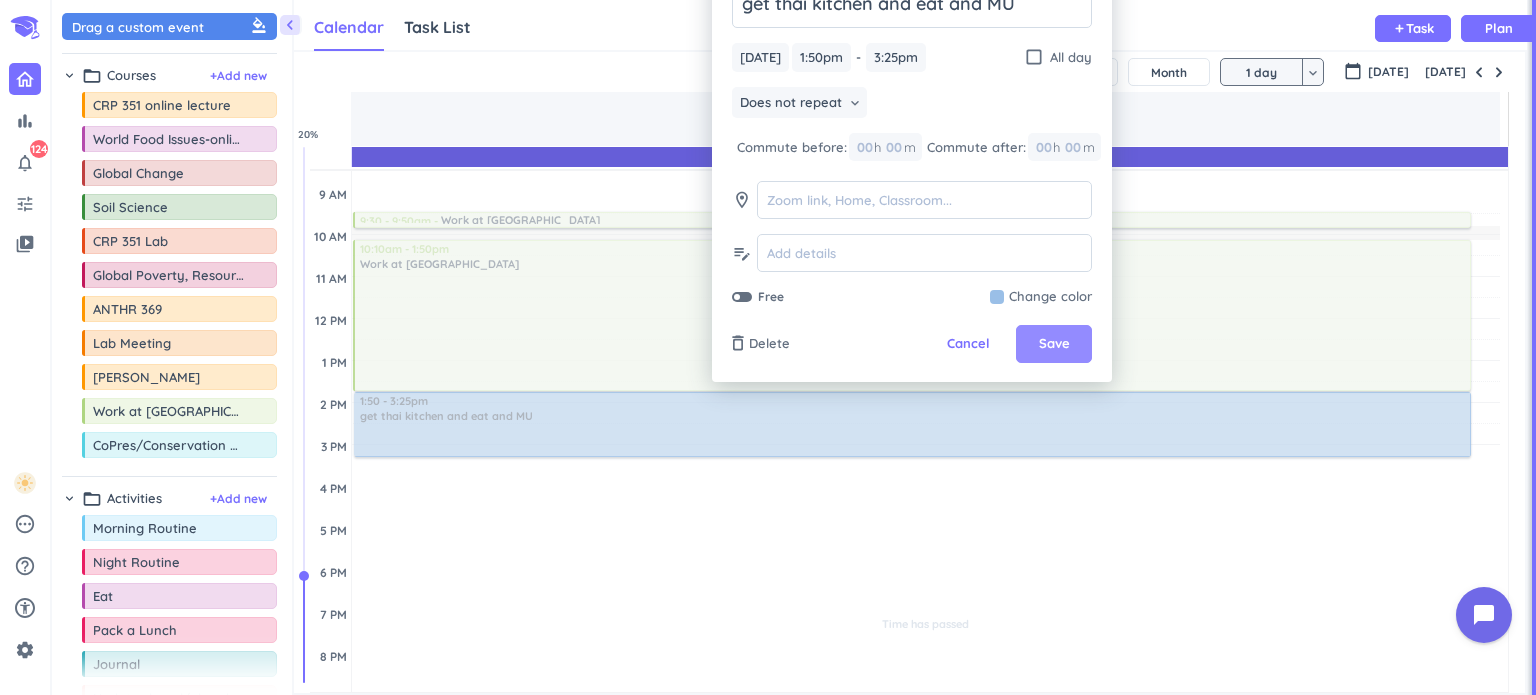 click on "Save" at bounding box center [1054, 344] 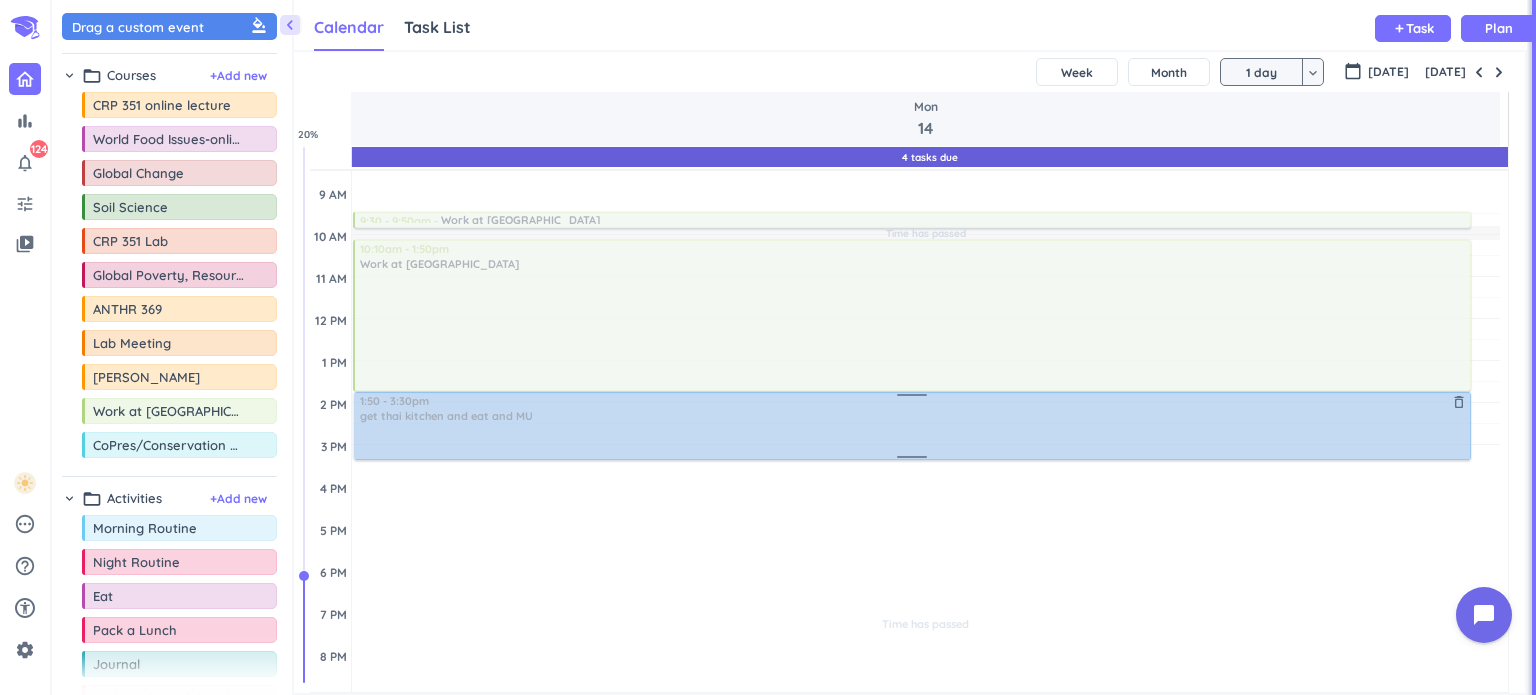 click on "Time has passed Past due Plan Time has passed Past due Plan Time has passed Adjust Awake Time Adjust Awake Time 9:30 - 9:50am Work at Lab delete_outline 10:10am - 1:50pm Work at Lab delete_outline 1:50 - 3:25pm get thai kitchen and eat and MU delete_outline 4  1:50 - 3:30pm get thai kitchen and eat and MU delete_outline" at bounding box center (926, 487) 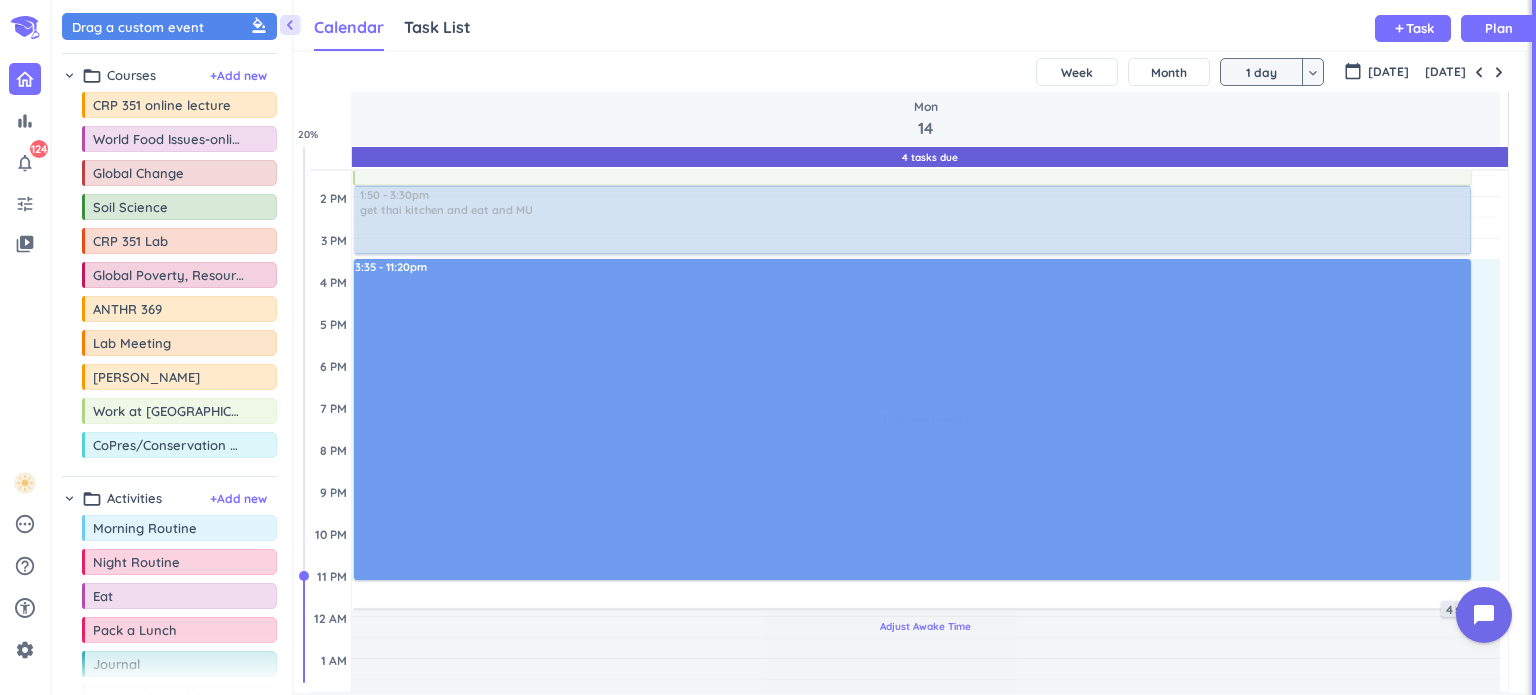 scroll, scrollTop: 398, scrollLeft: 0, axis: vertical 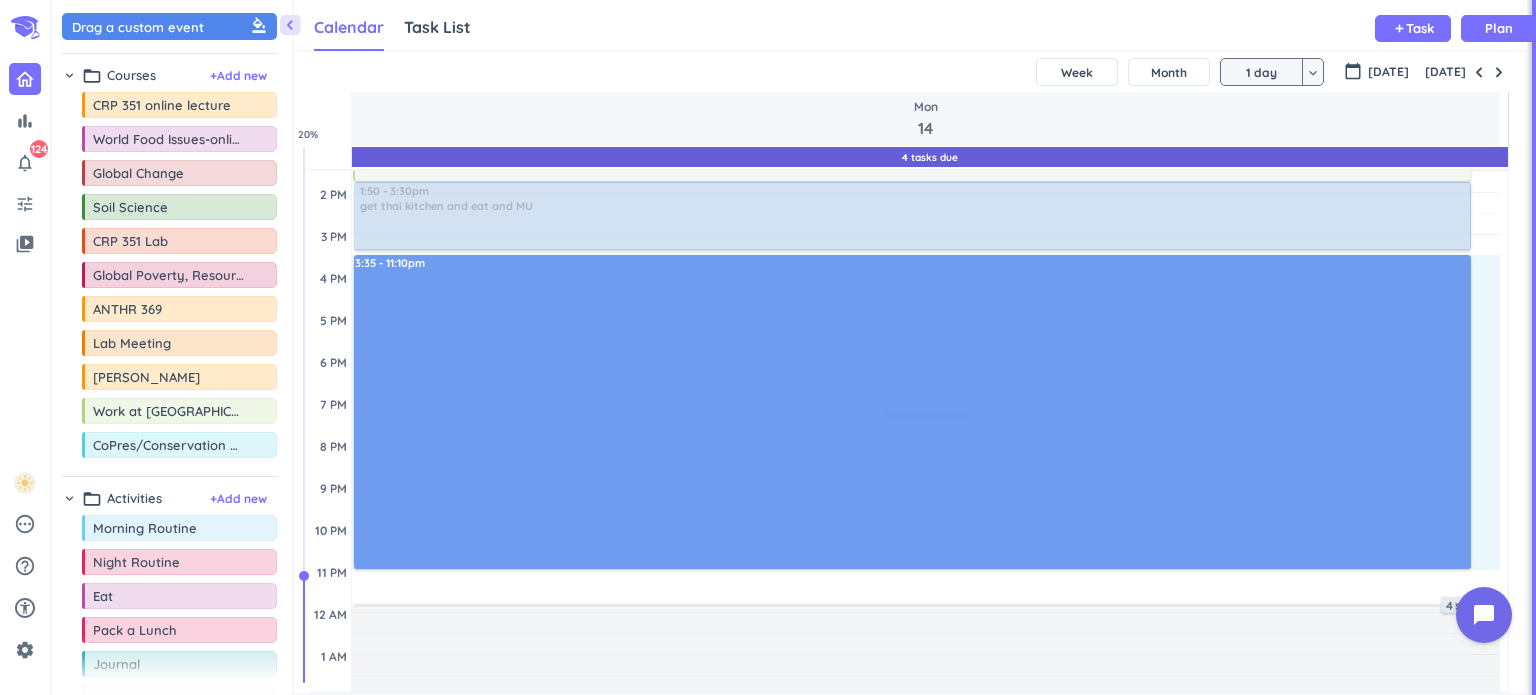 drag, startPoint x: 688, startPoint y: 465, endPoint x: 725, endPoint y: 593, distance: 133.24039 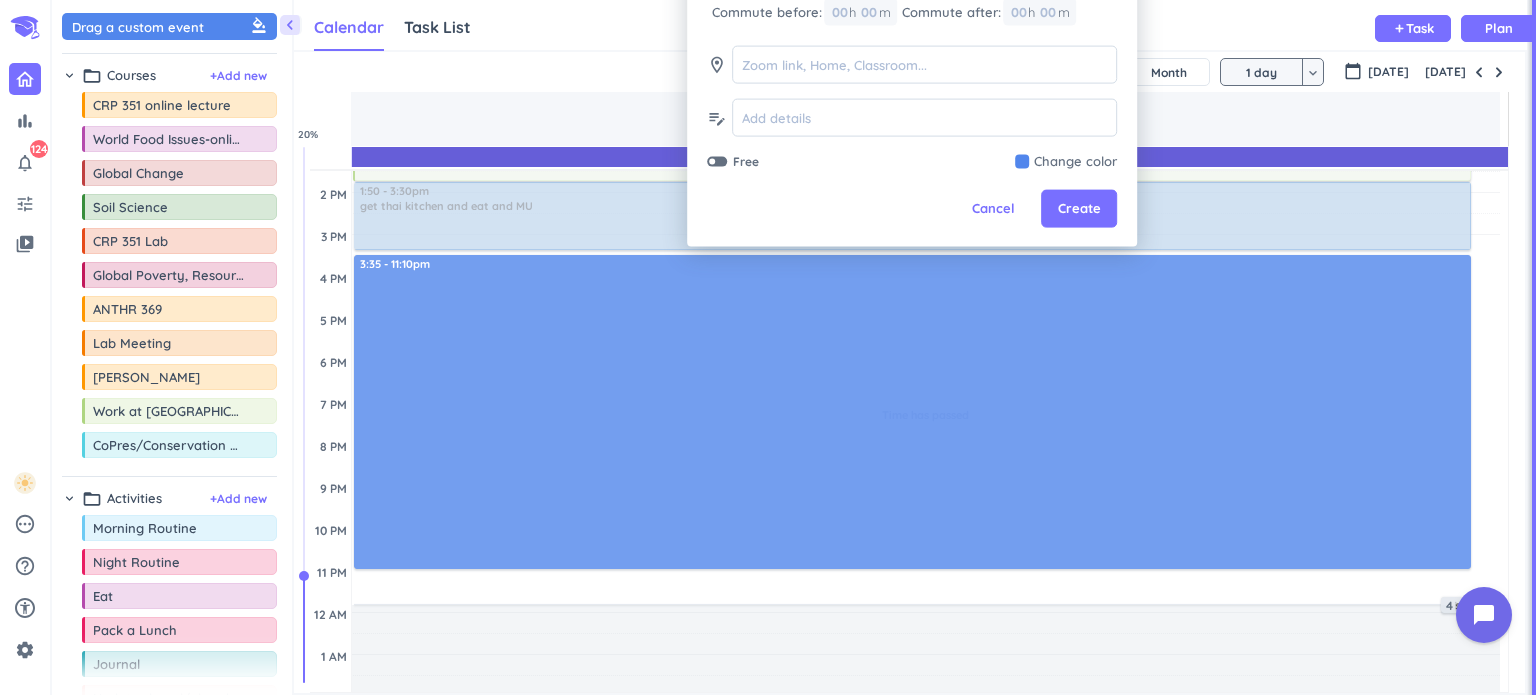 scroll, scrollTop: 0, scrollLeft: 22, axis: horizontal 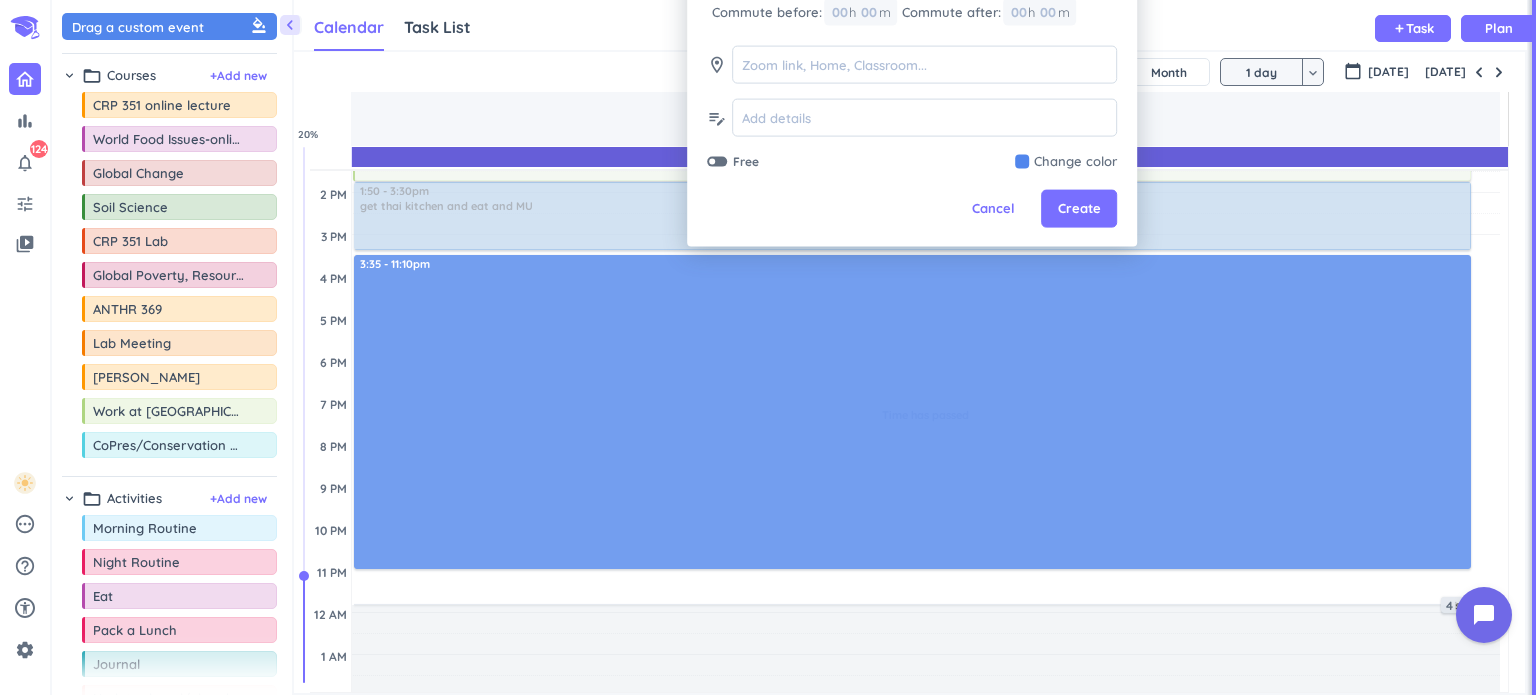 type on "watch tv and make brownies and have leftovers" 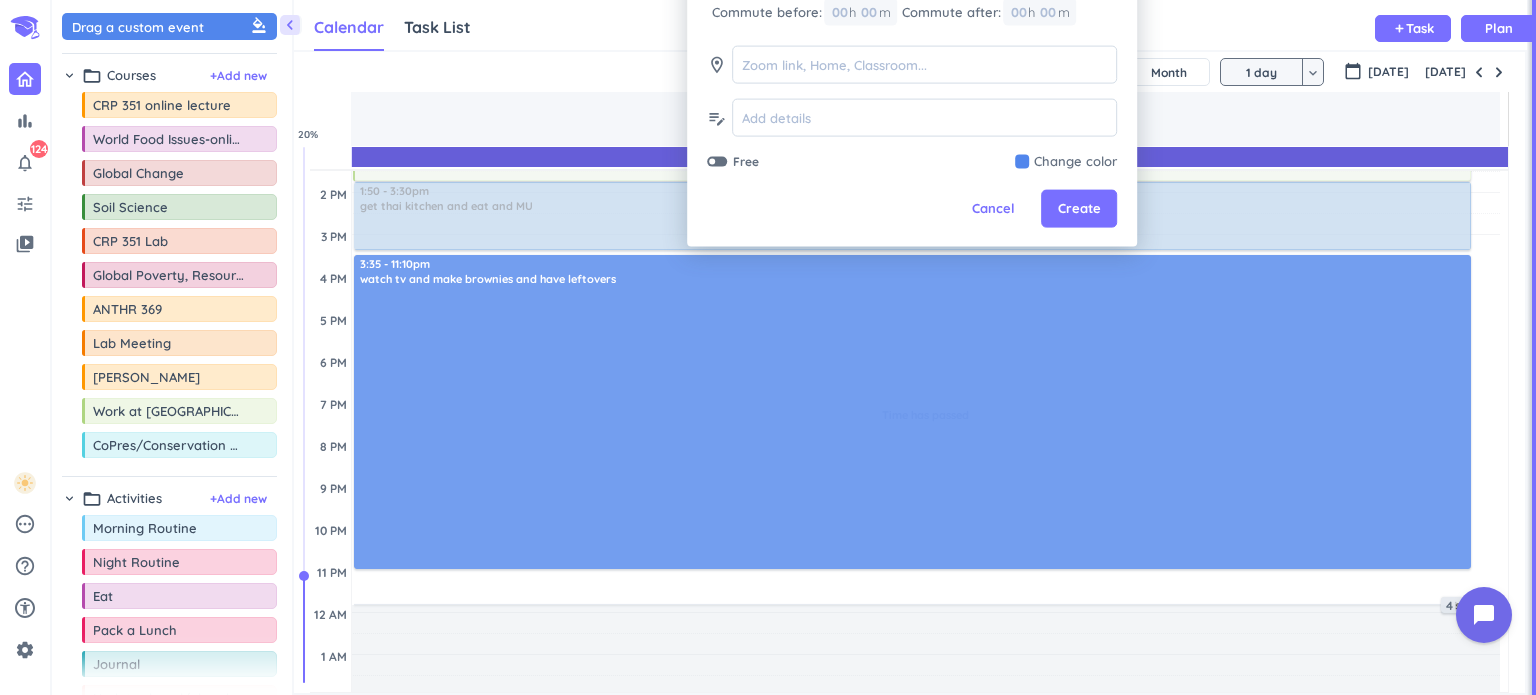 scroll, scrollTop: 0, scrollLeft: 0, axis: both 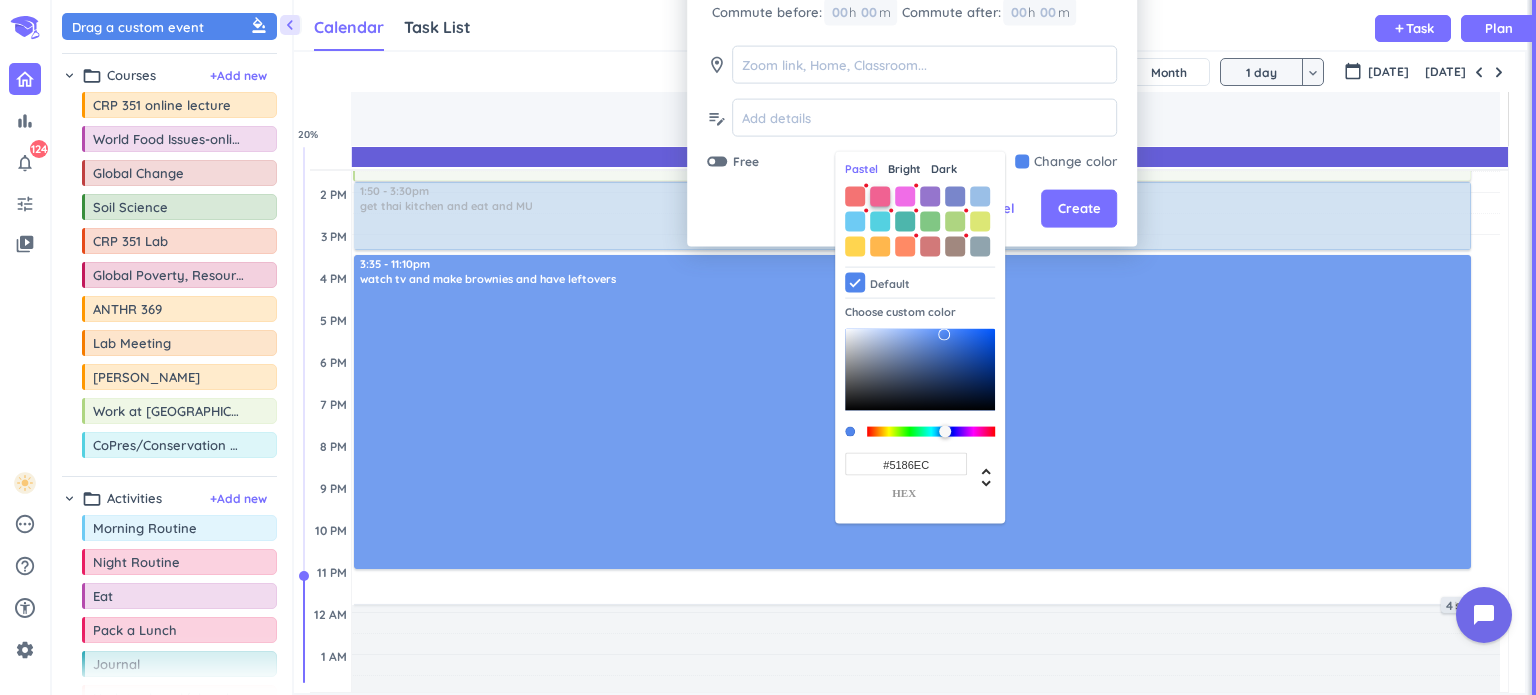 click at bounding box center (880, 196) 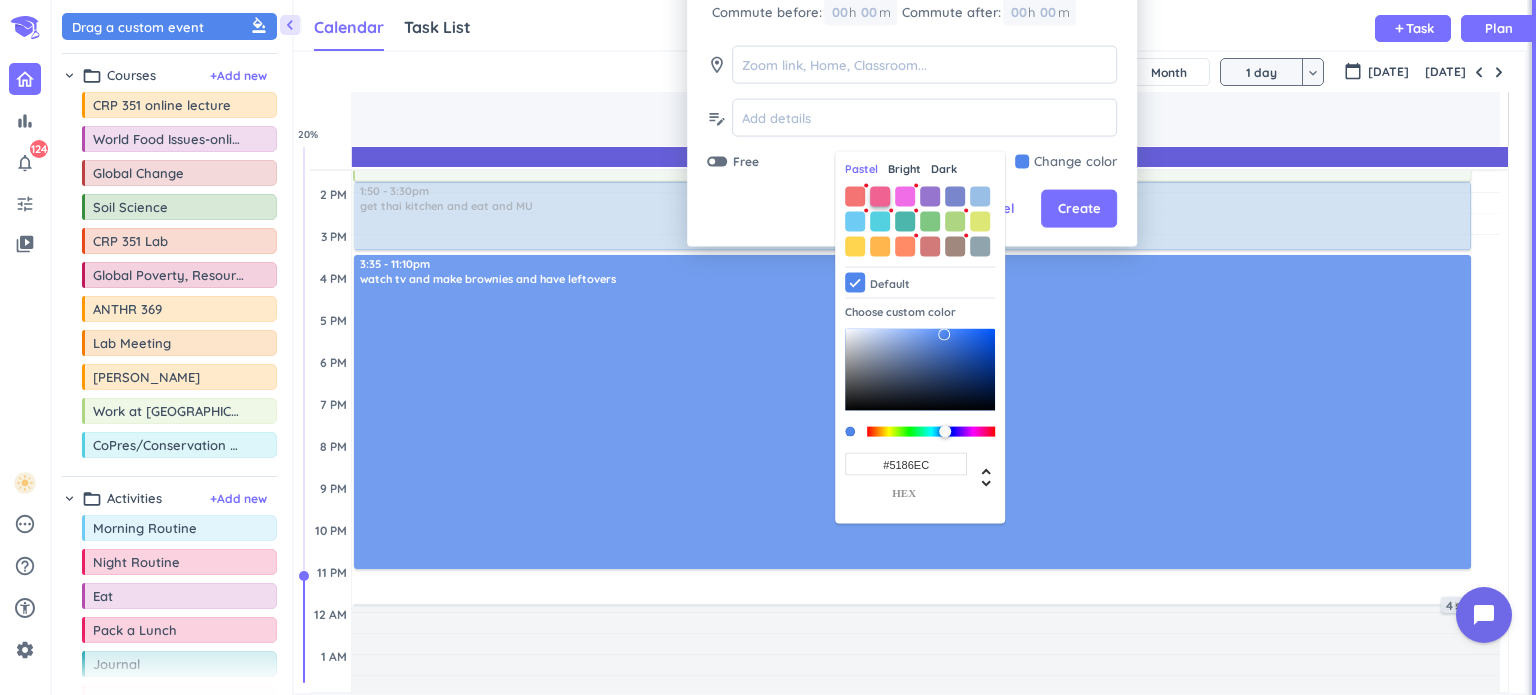 type on "#F06292" 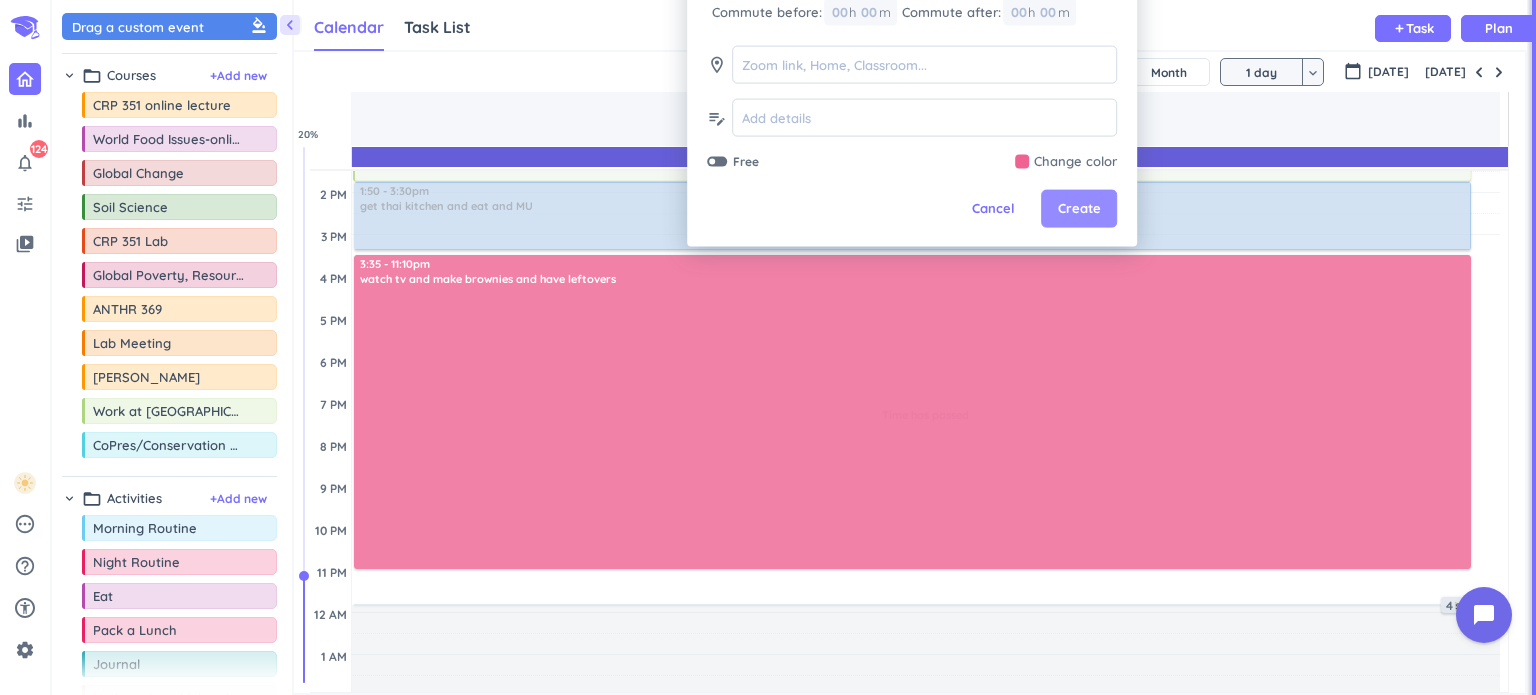 click on "Create" at bounding box center (1079, 209) 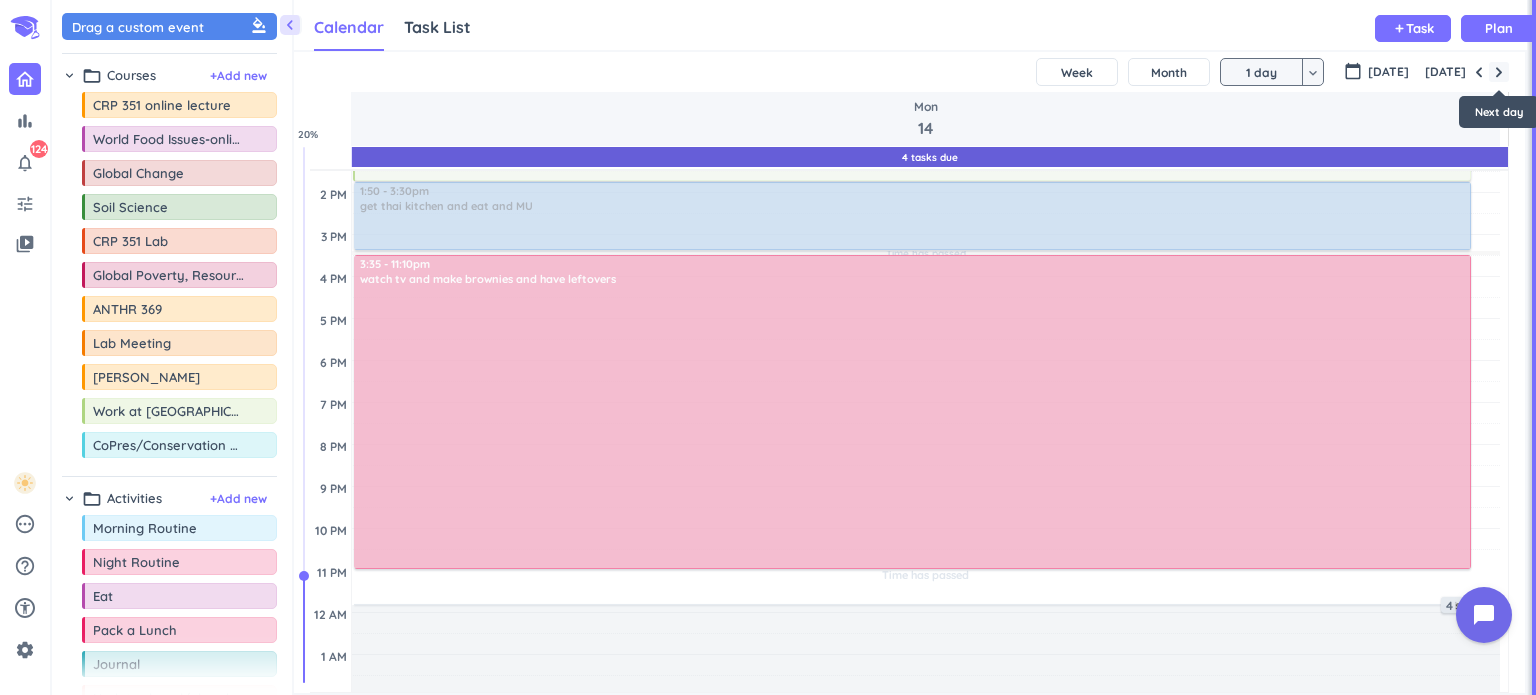 click at bounding box center [1499, 72] 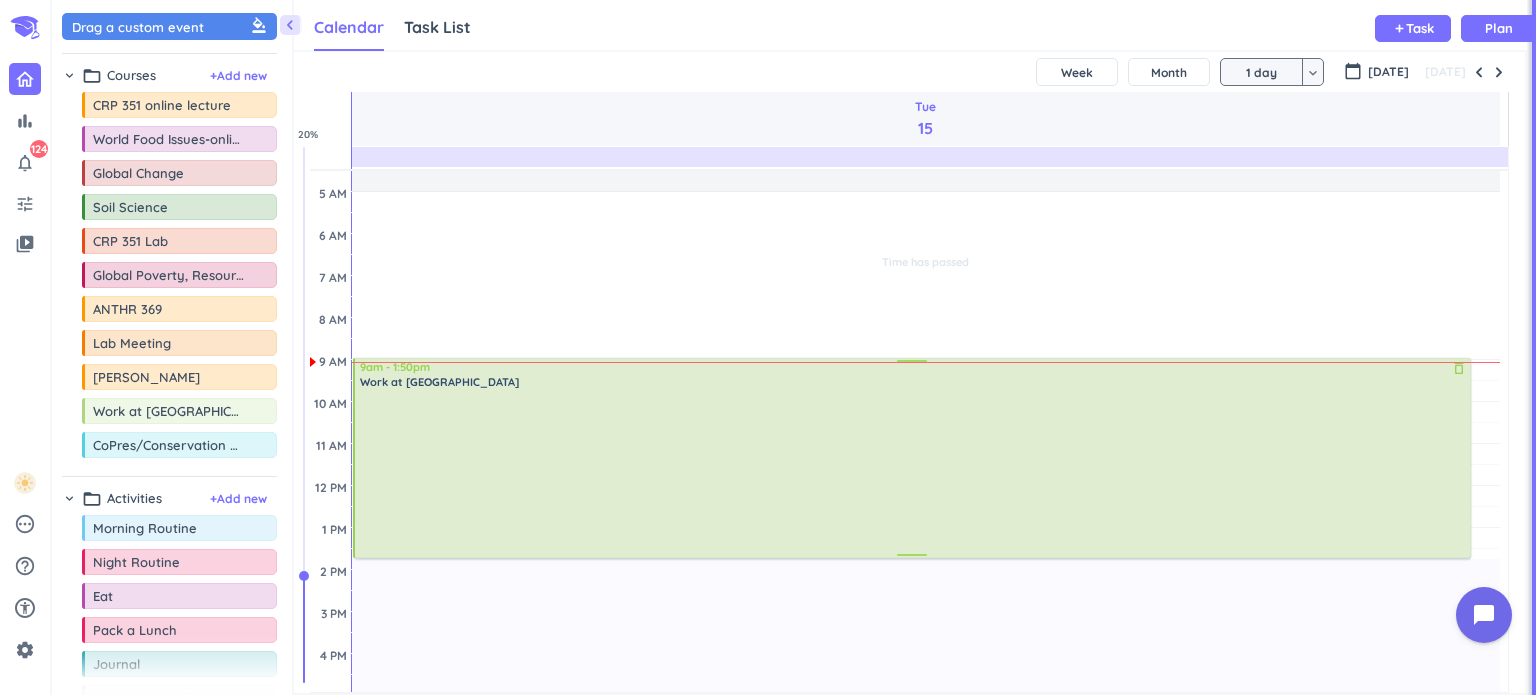 scroll, scrollTop: 0, scrollLeft: 0, axis: both 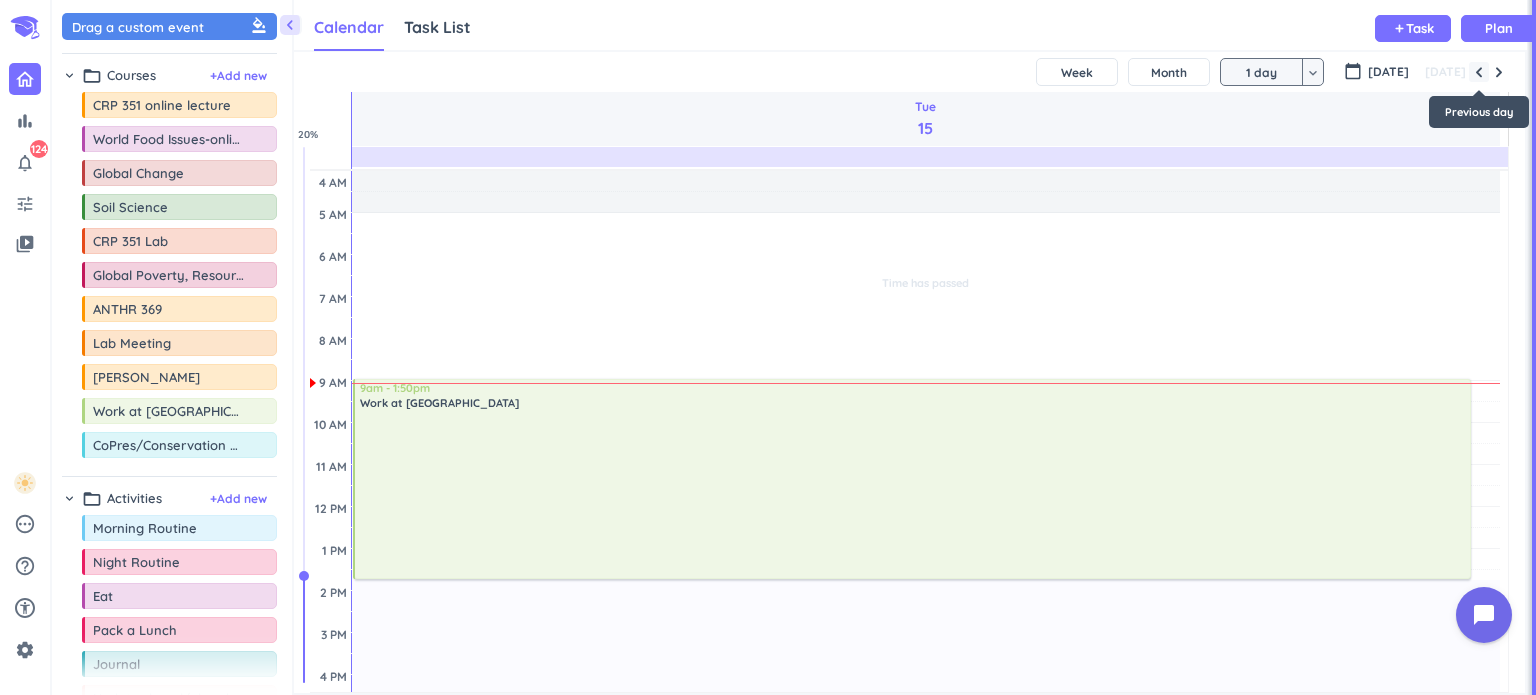 click at bounding box center (1479, 72) 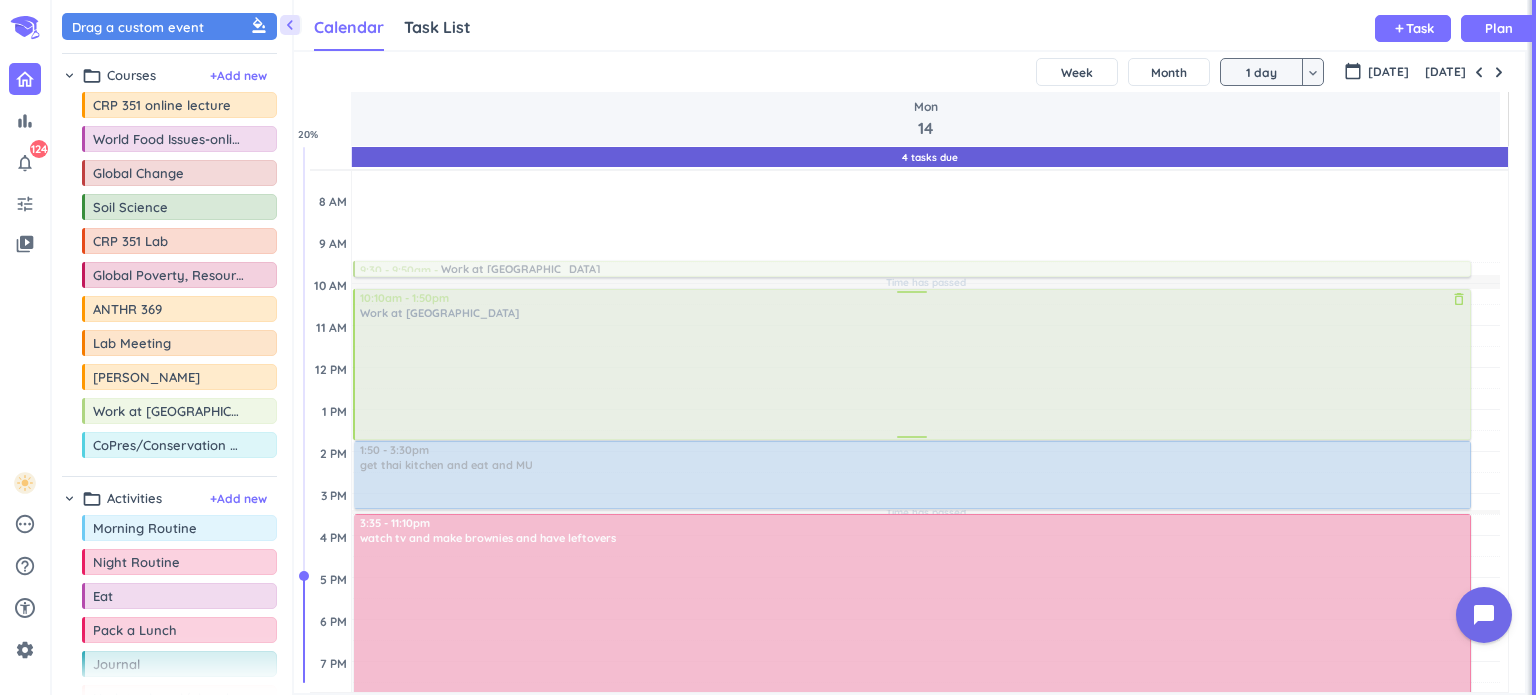 scroll, scrollTop: 137, scrollLeft: 0, axis: vertical 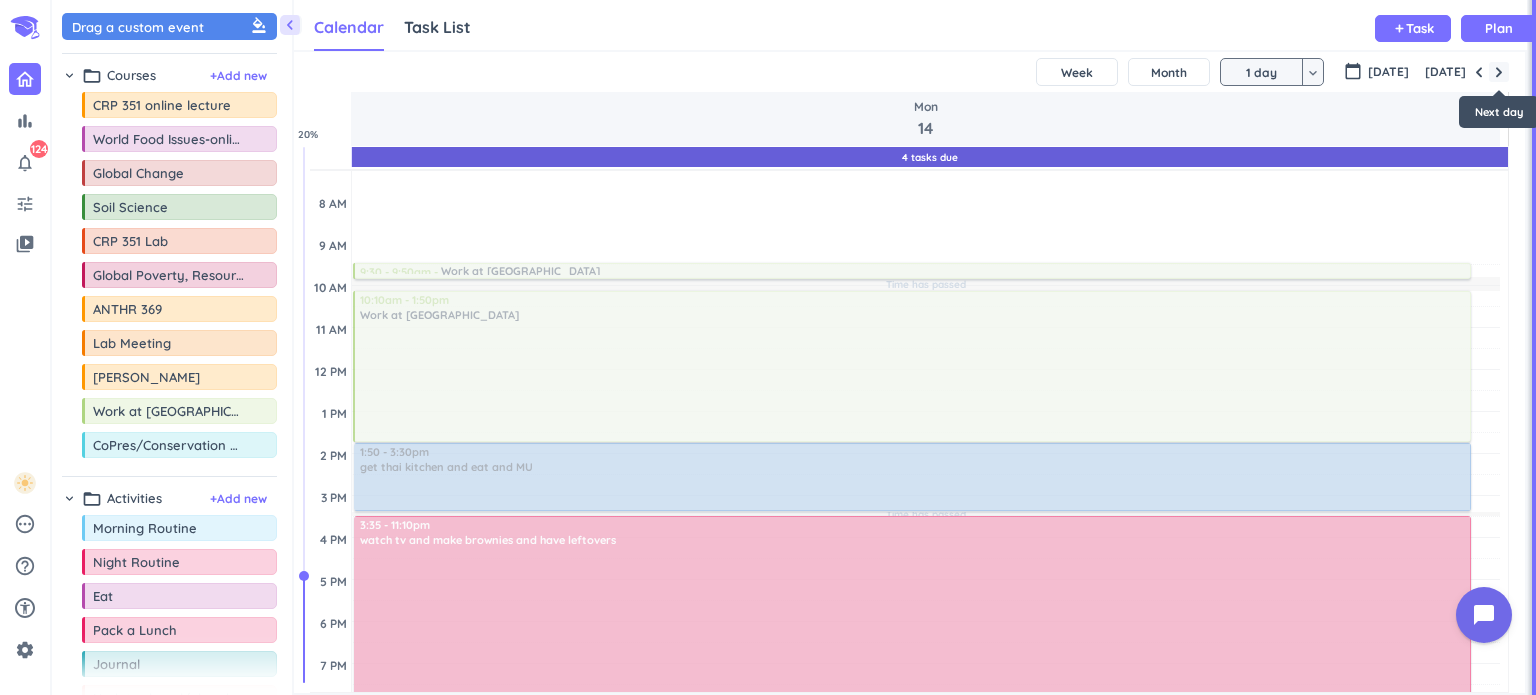 click at bounding box center [1499, 72] 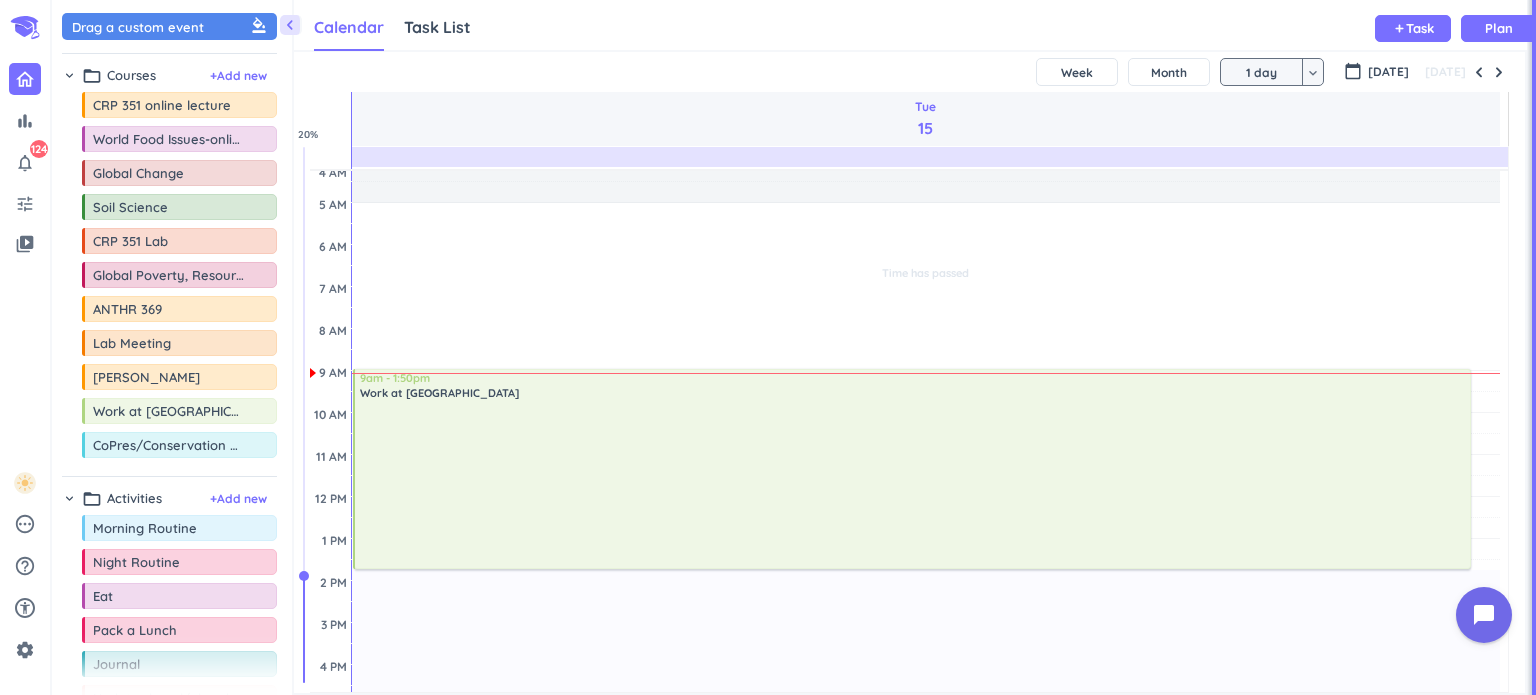scroll, scrollTop: 0, scrollLeft: 0, axis: both 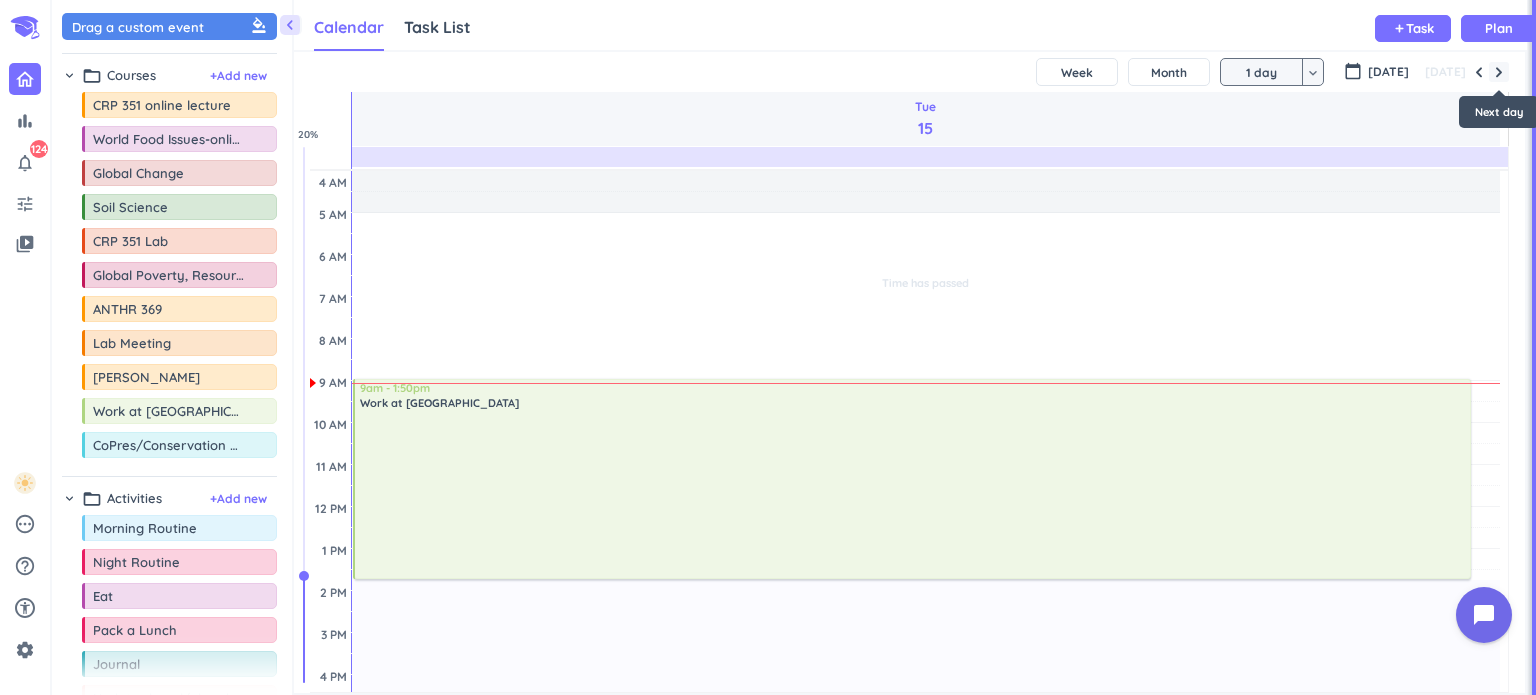 click at bounding box center [1499, 72] 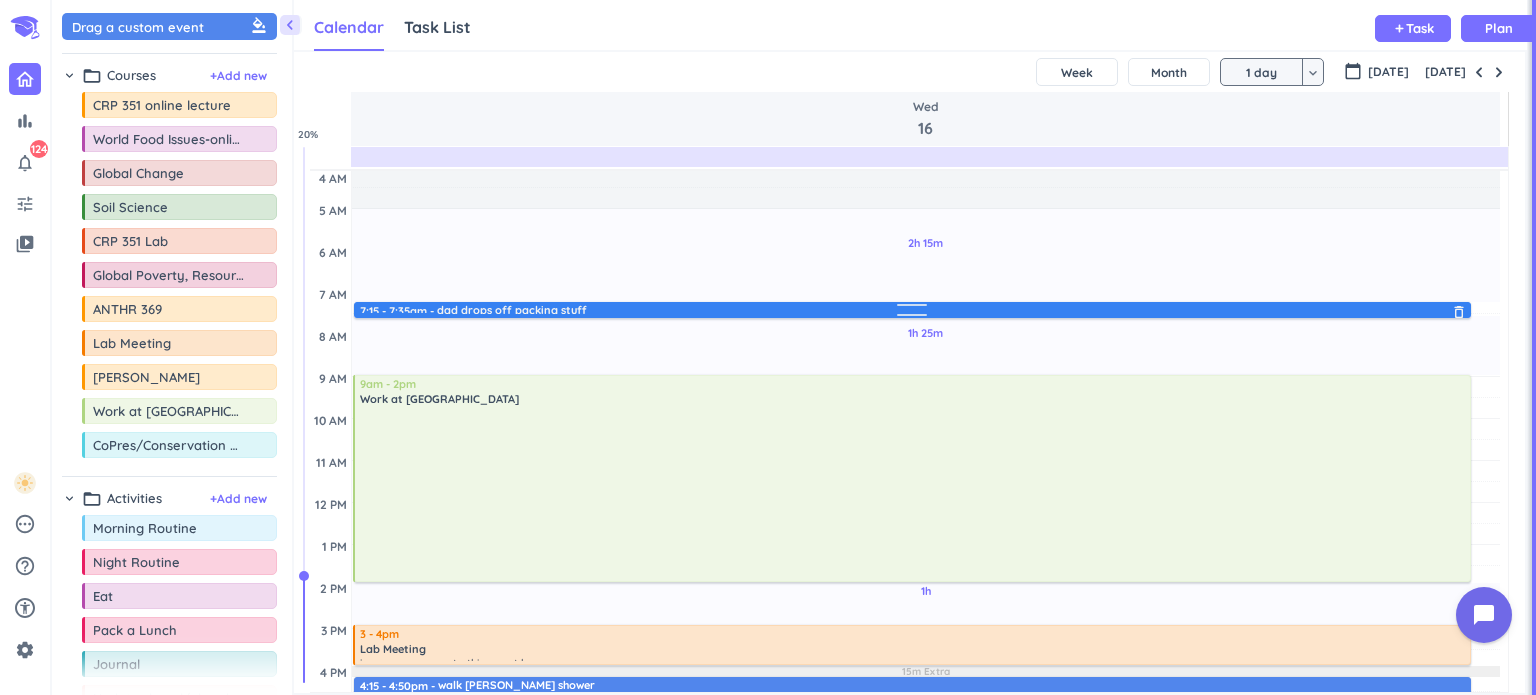 click at bounding box center (913, 308) 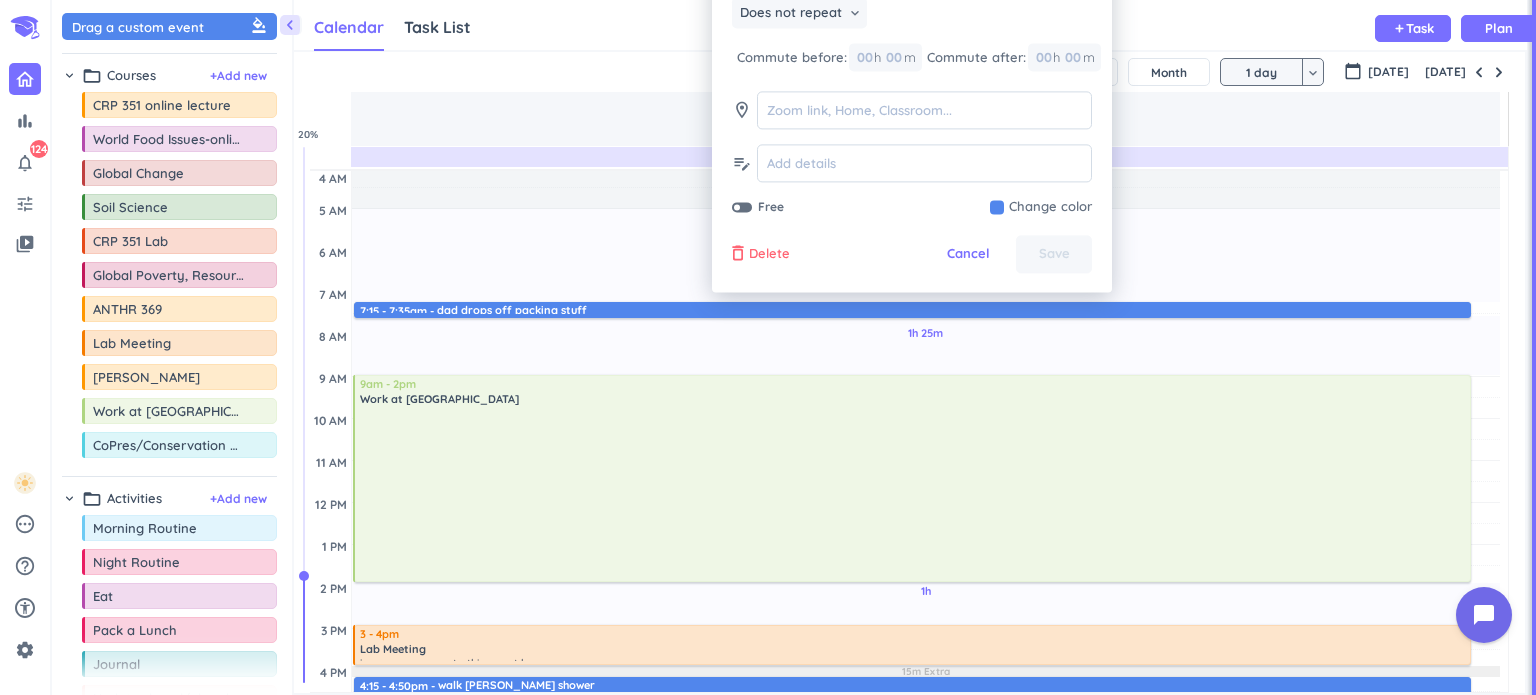click on "Delete" at bounding box center (769, 255) 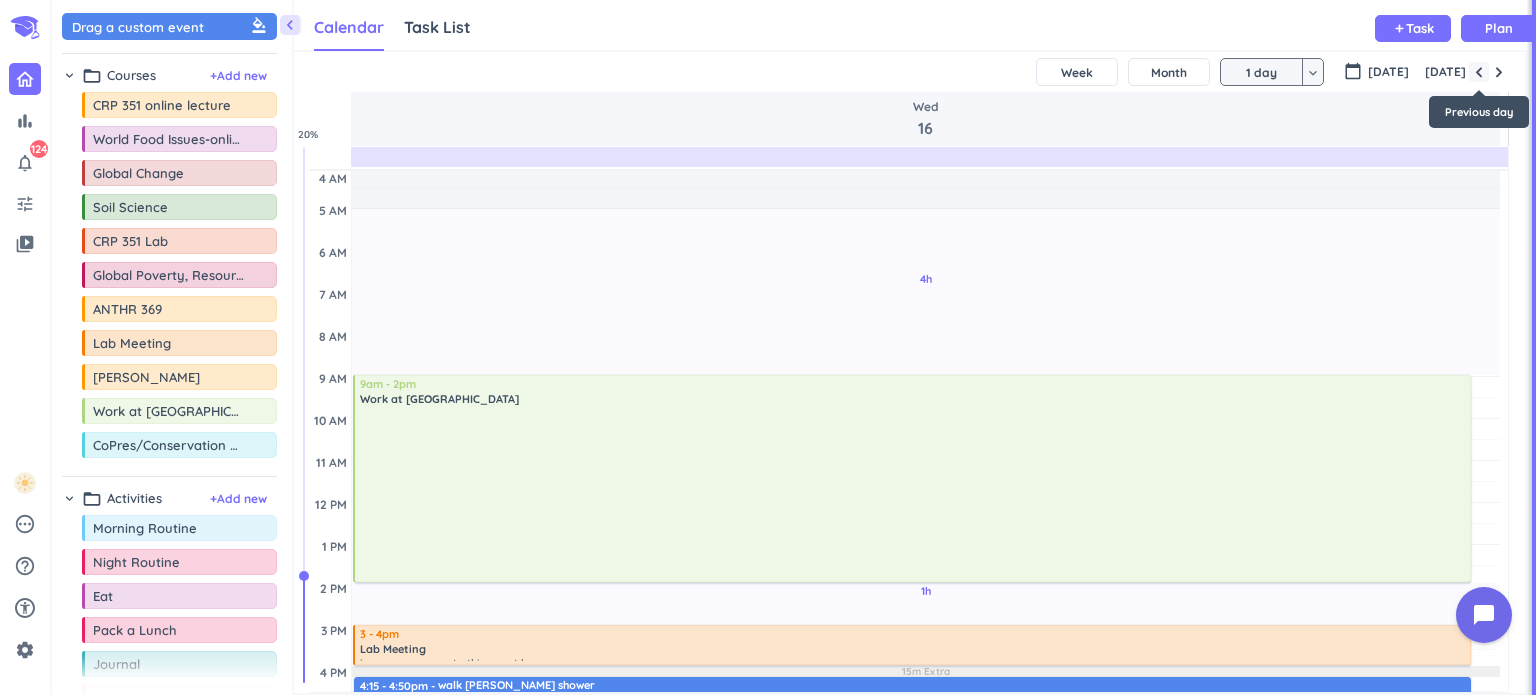 click at bounding box center [1479, 72] 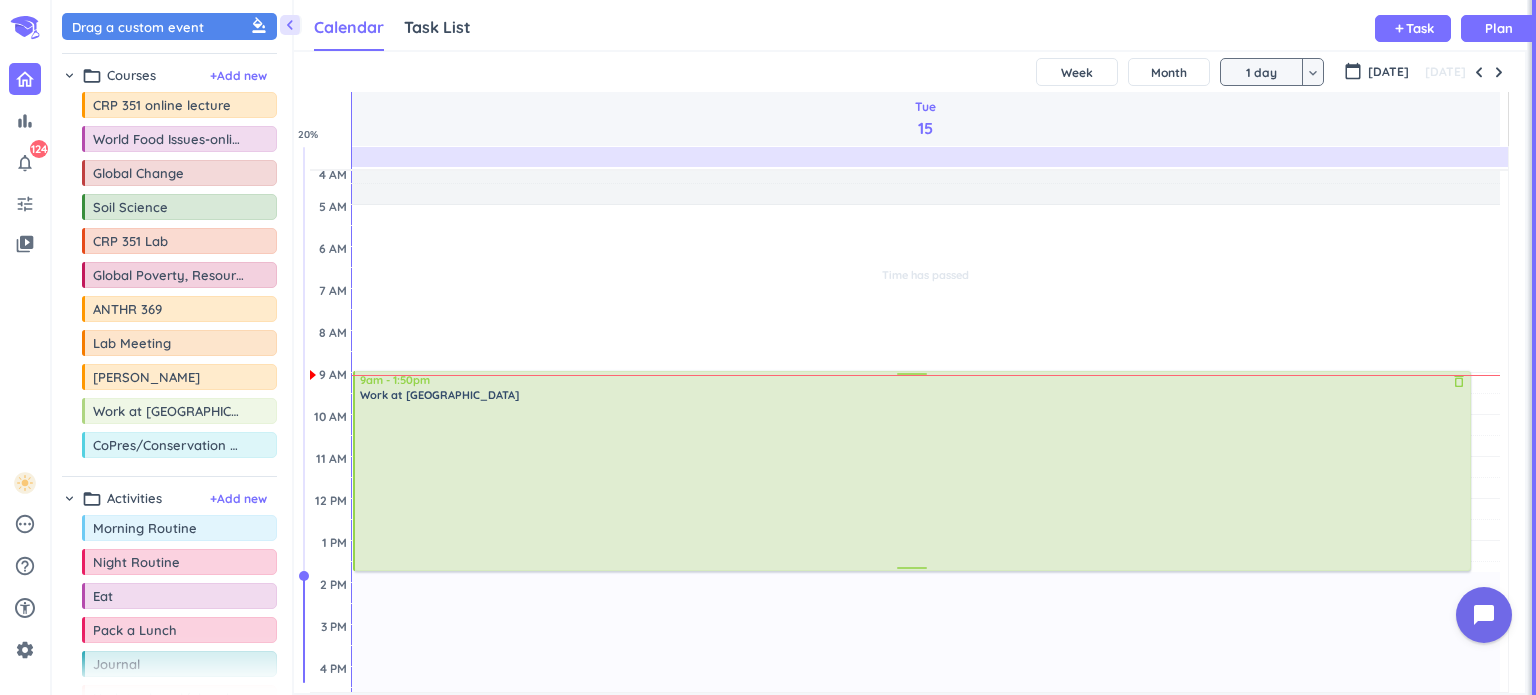 scroll, scrollTop: 8, scrollLeft: 0, axis: vertical 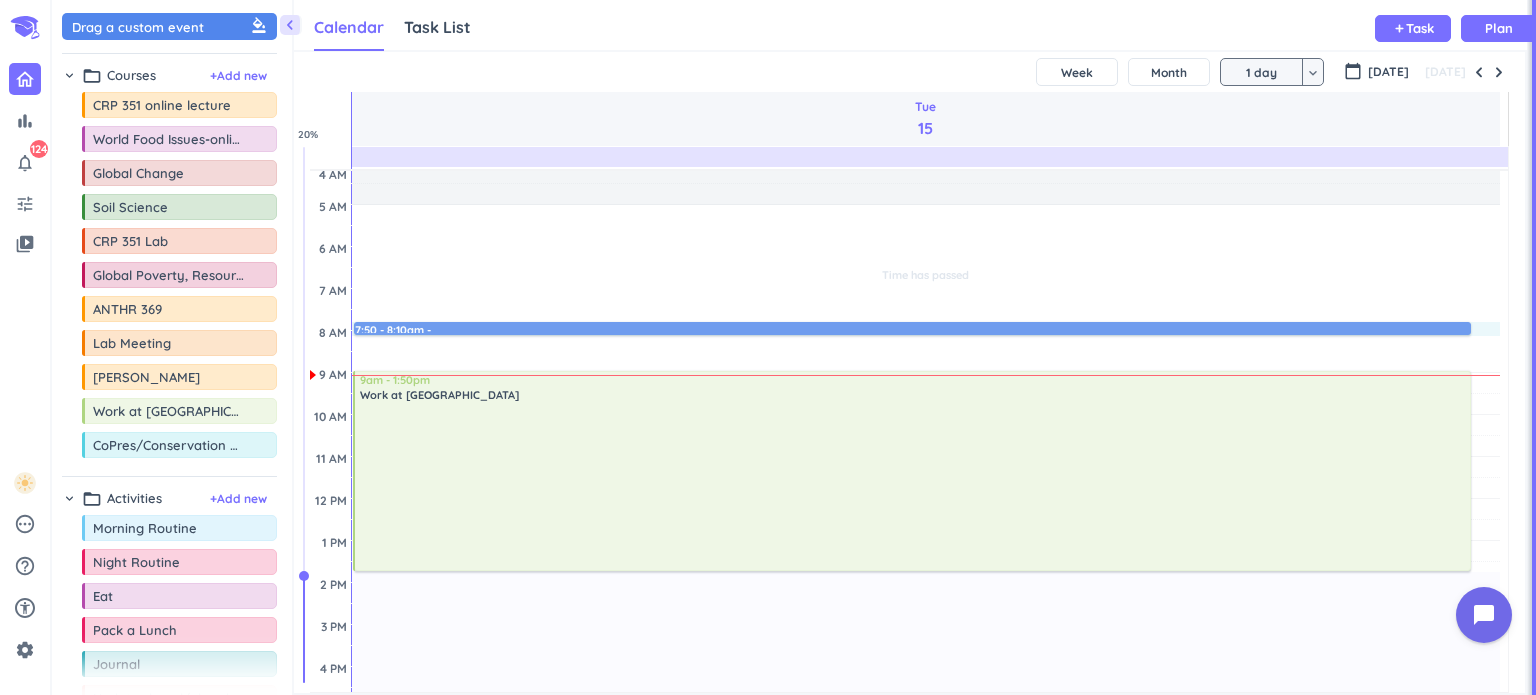 drag, startPoint x: 359, startPoint y: 323, endPoint x: 358, endPoint y: 336, distance: 13.038404 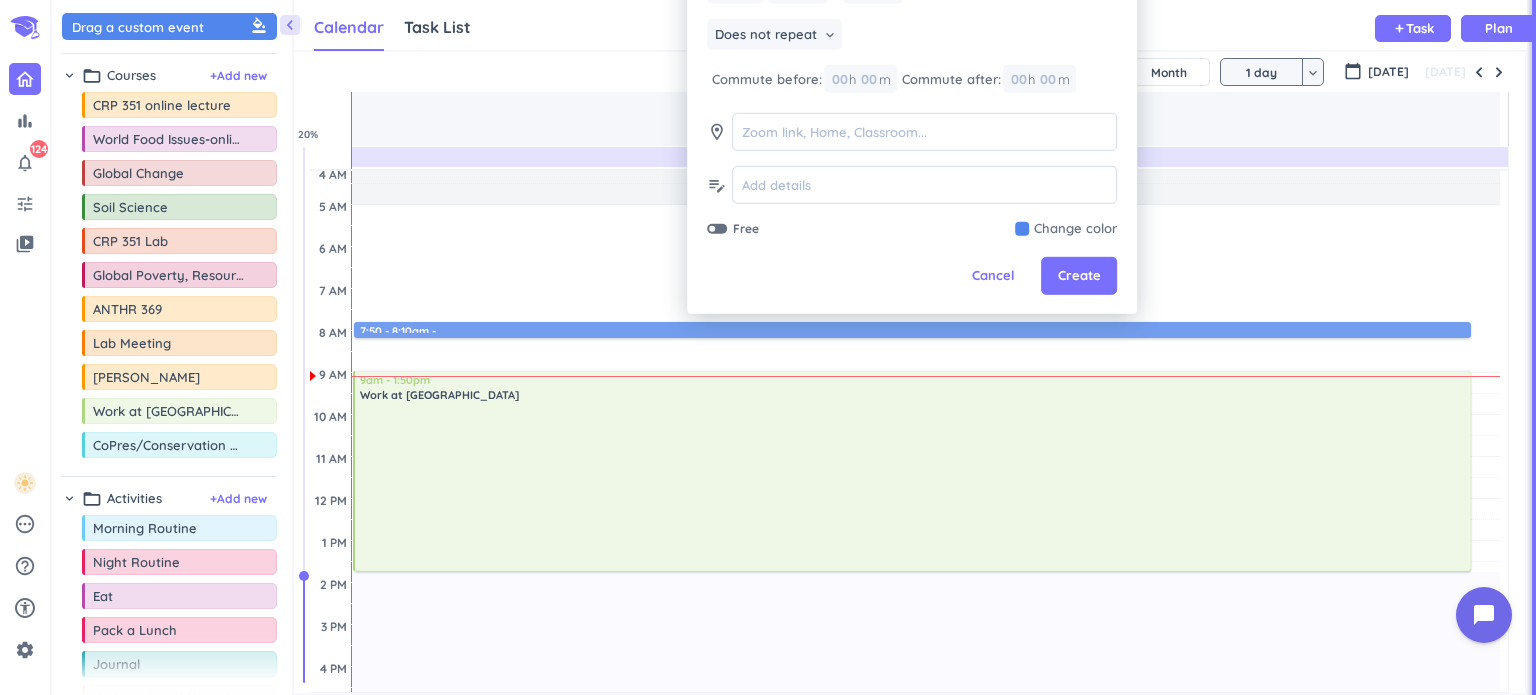 type on "dad comes and drops off packing stuff" 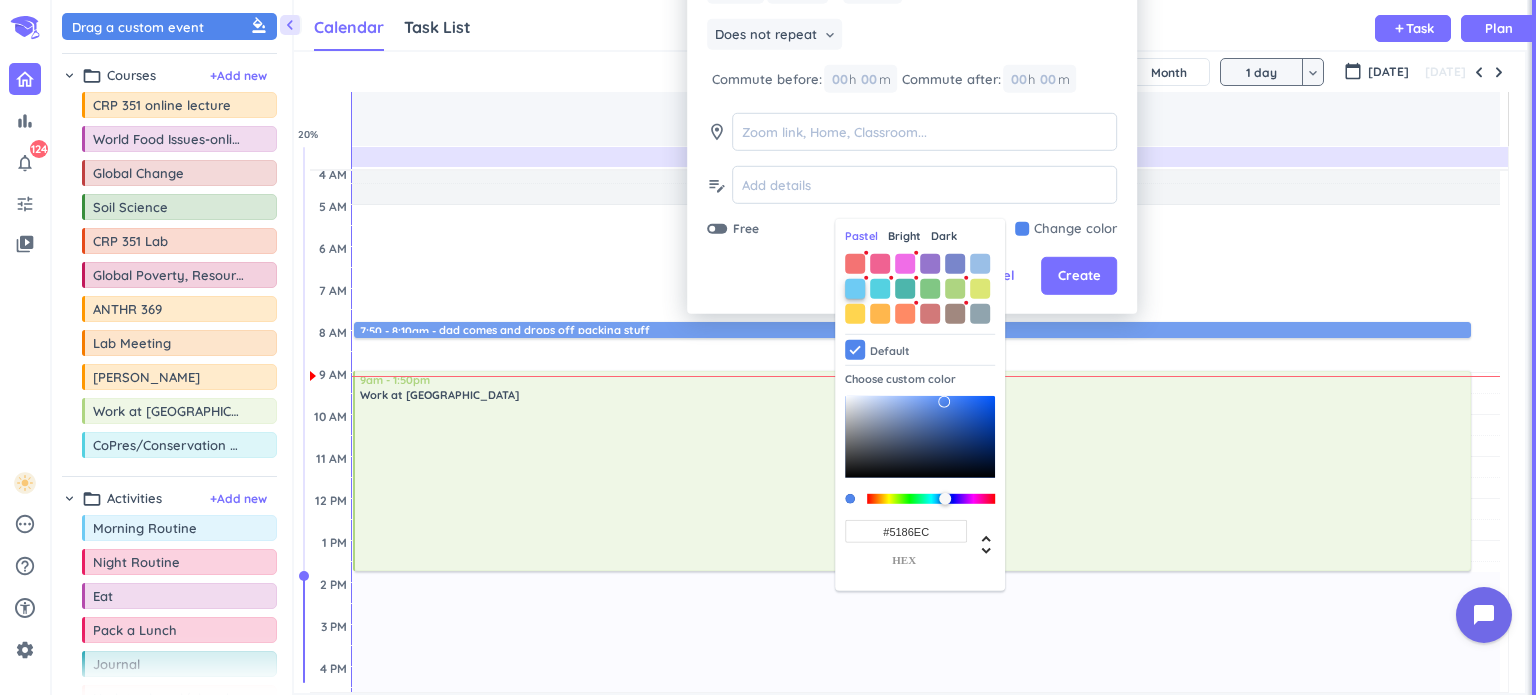 click at bounding box center (855, 289) 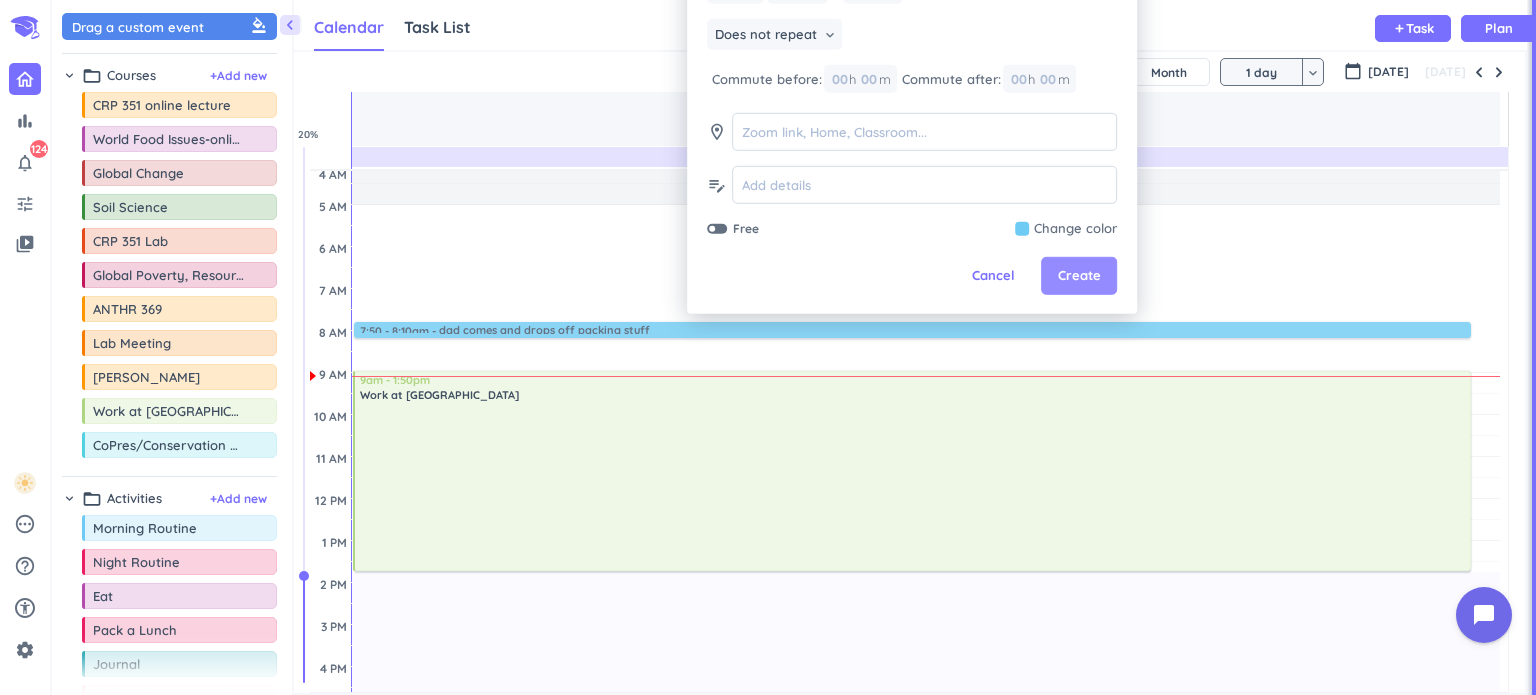 click on "Create" at bounding box center [1079, 276] 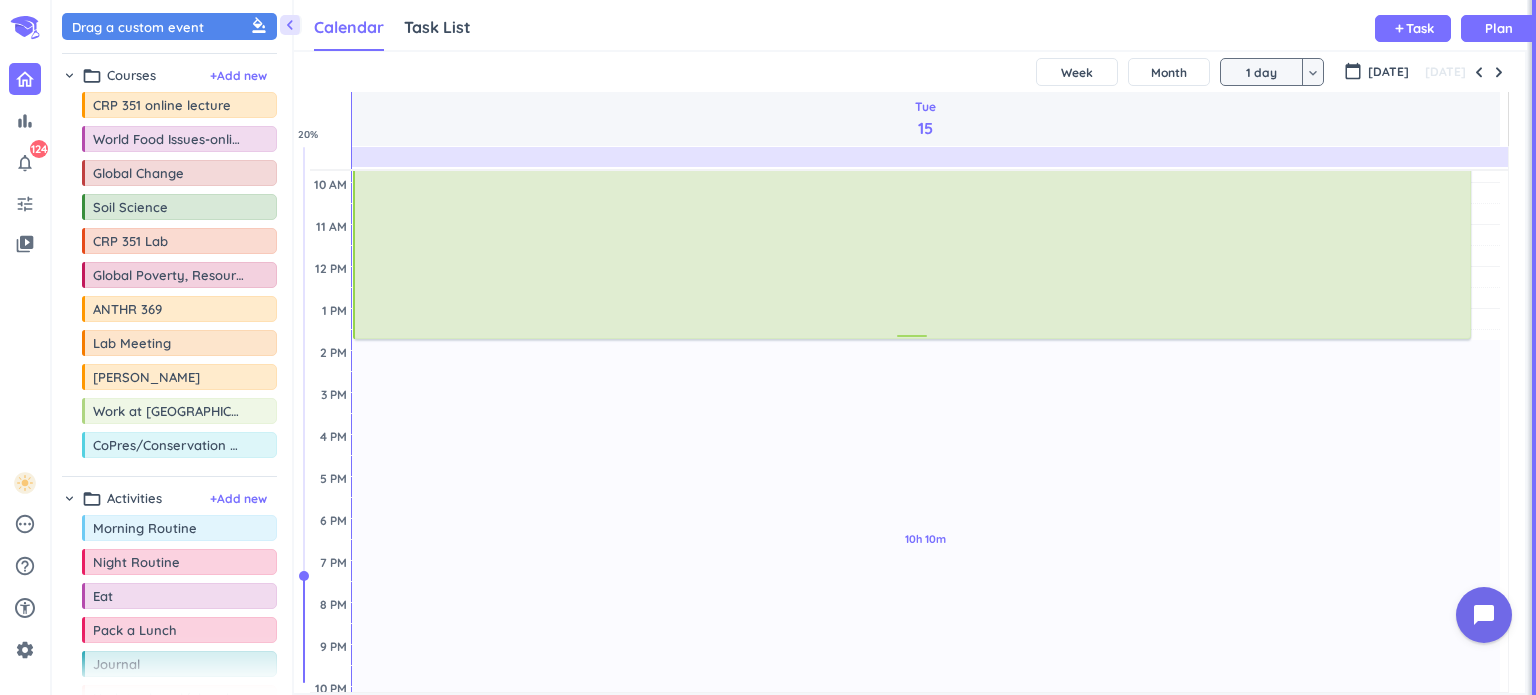 scroll, scrollTop: 240, scrollLeft: 0, axis: vertical 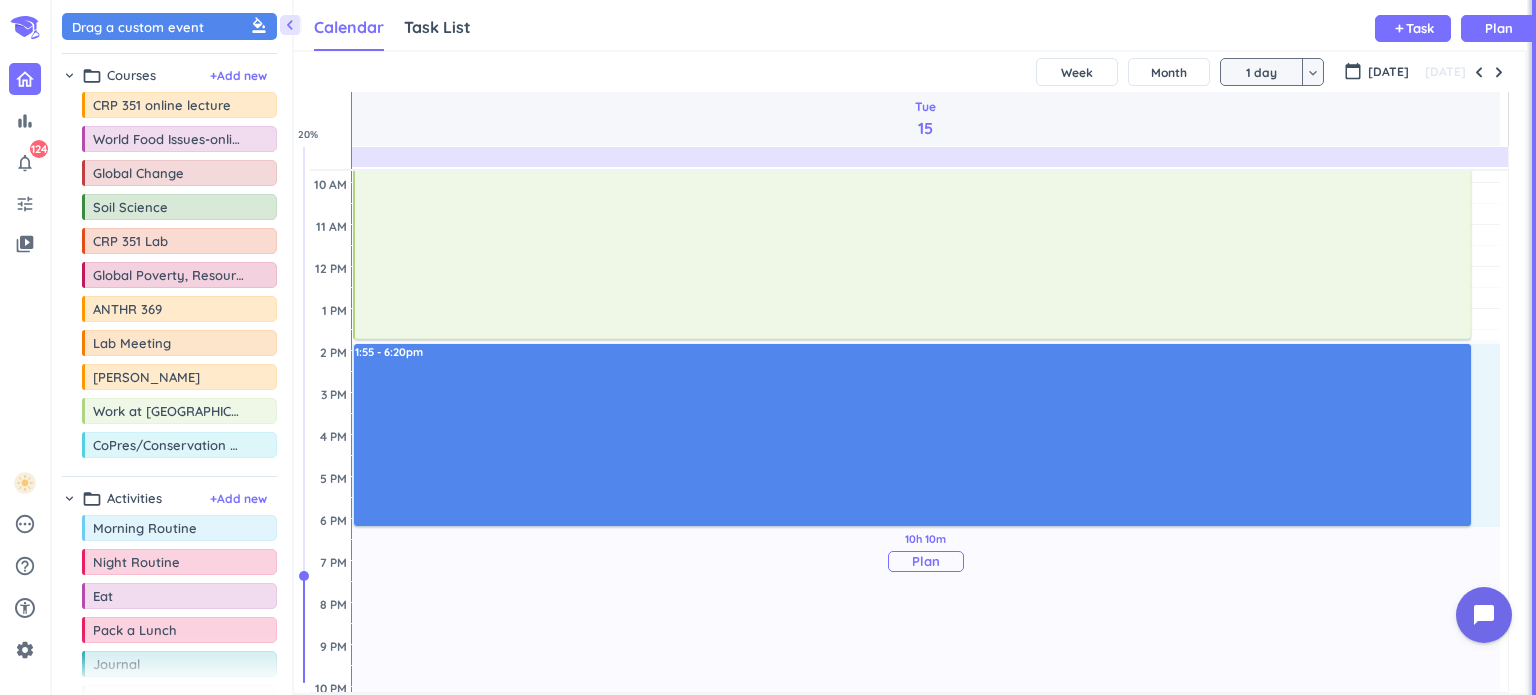 drag, startPoint x: 431, startPoint y: 343, endPoint x: 521, endPoint y: 523, distance: 201.24612 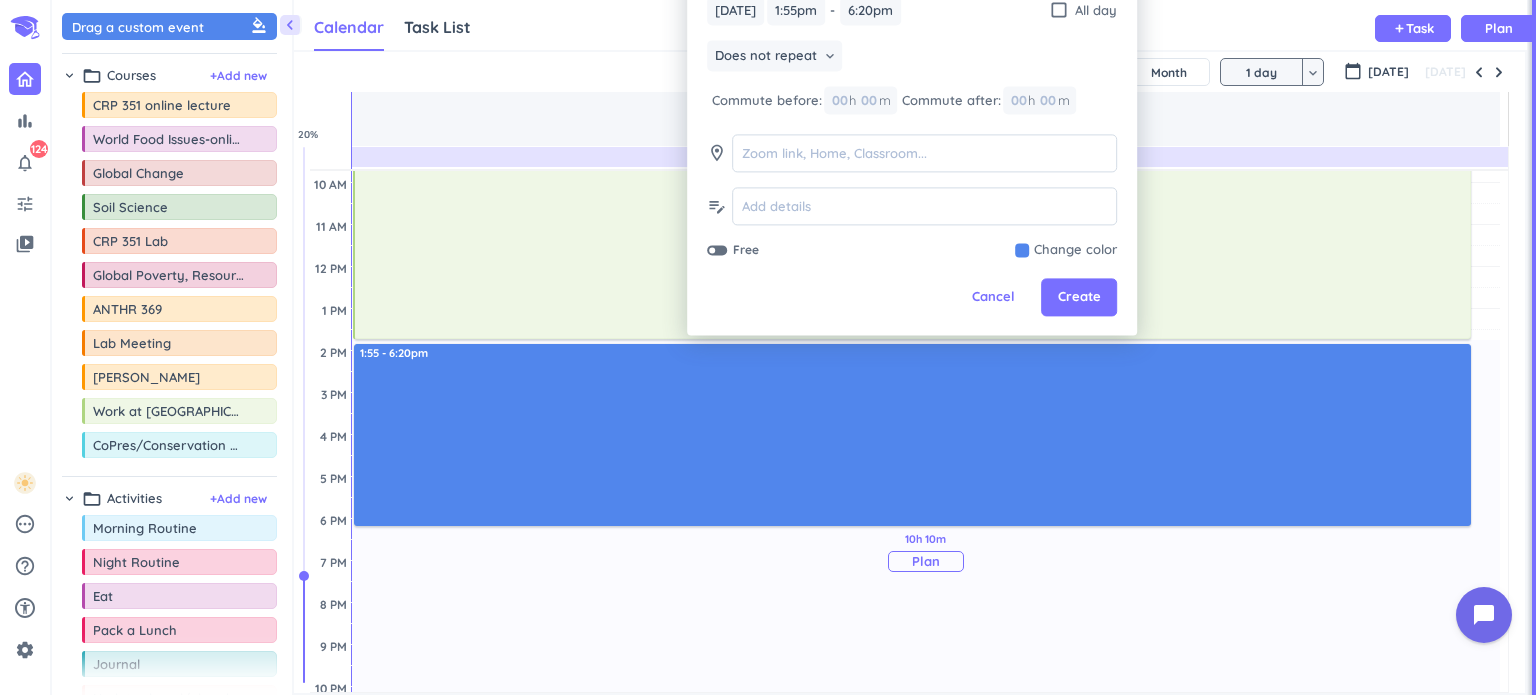 scroll, scrollTop: 0, scrollLeft: 402, axis: horizontal 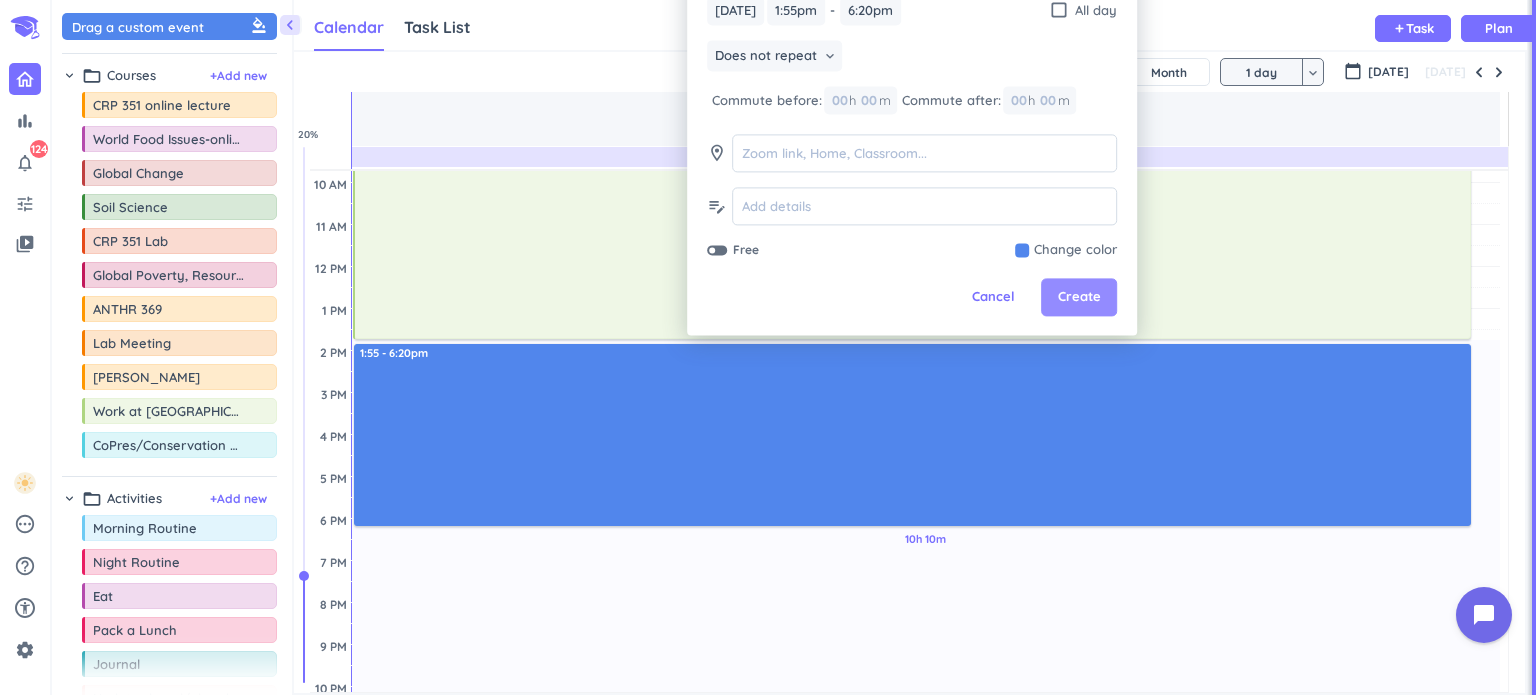 type on "go on a walk and workout shower homework [PERSON_NAME] plan ask building manager tv eat journal" 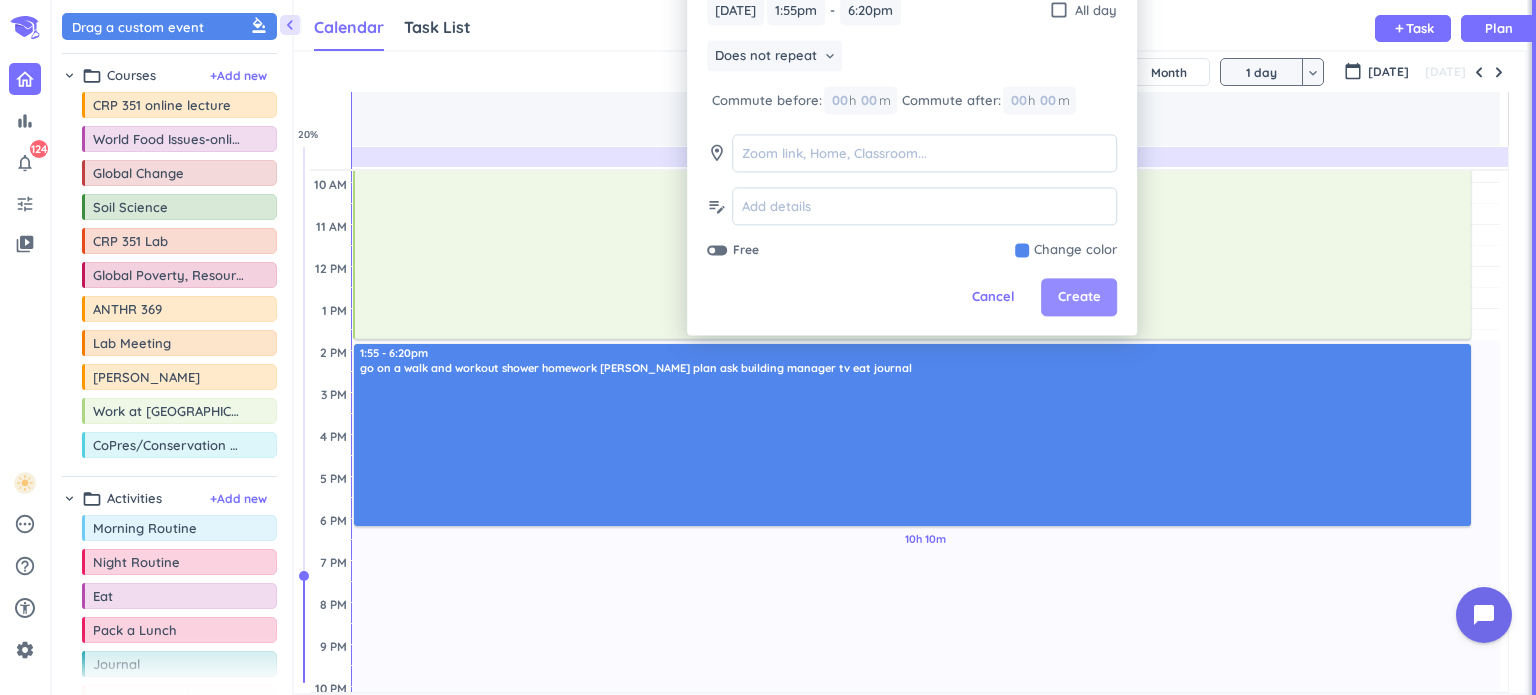 click on "Create" at bounding box center (1079, 298) 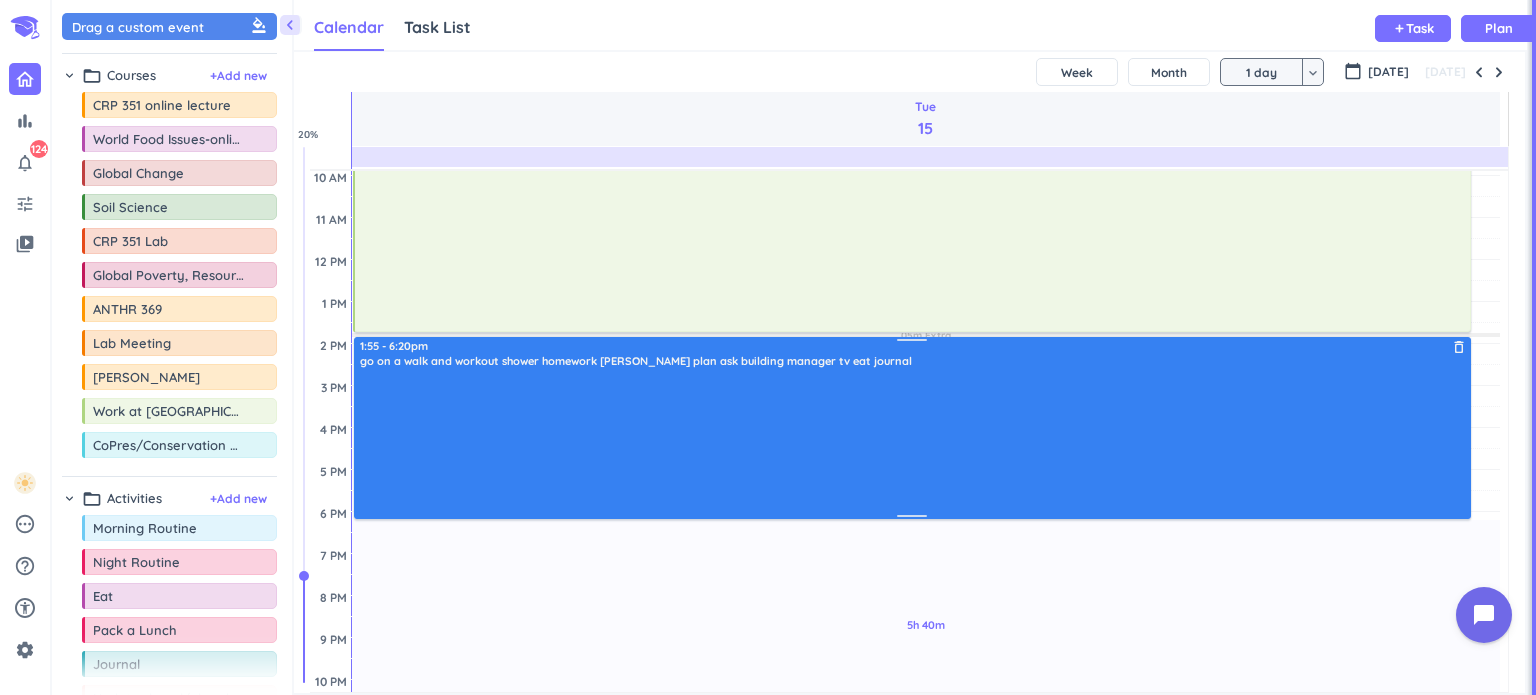 scroll, scrollTop: 251, scrollLeft: 0, axis: vertical 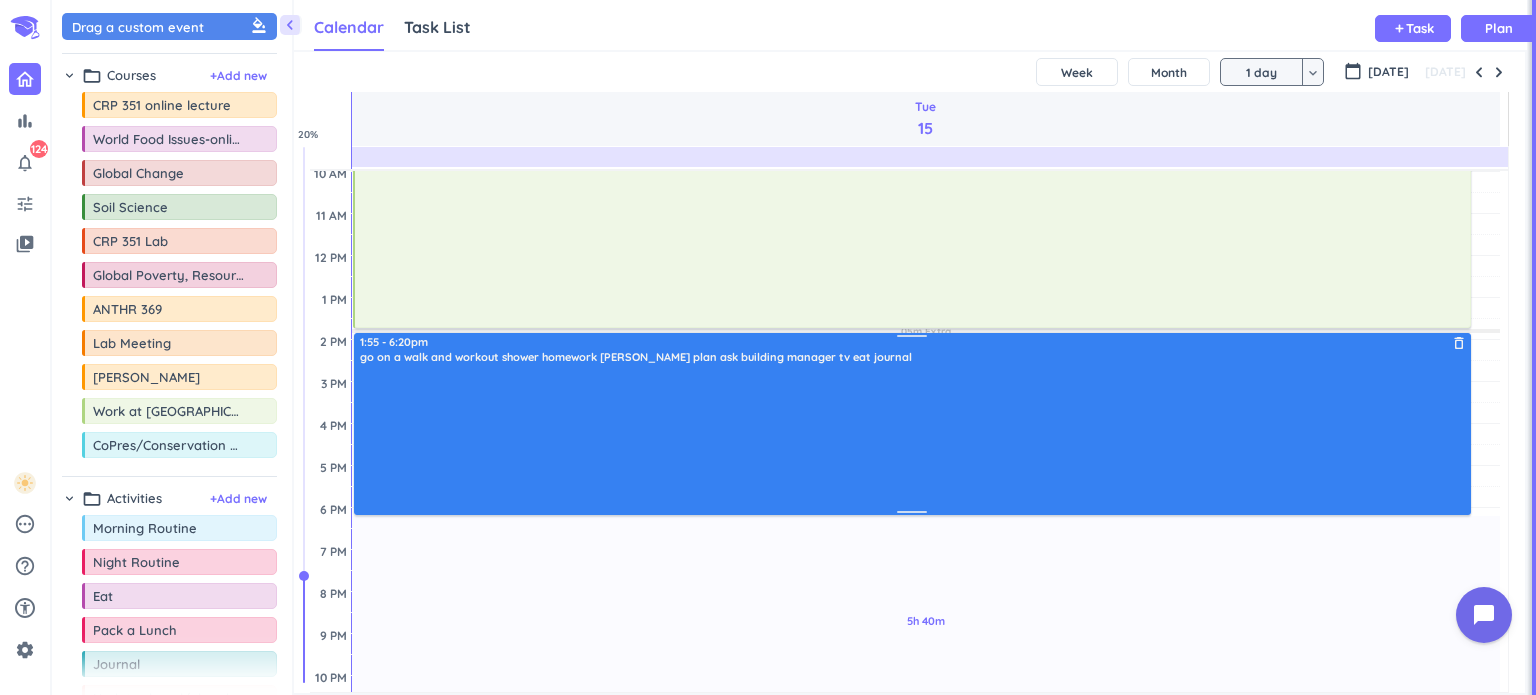click at bounding box center [914, 438] 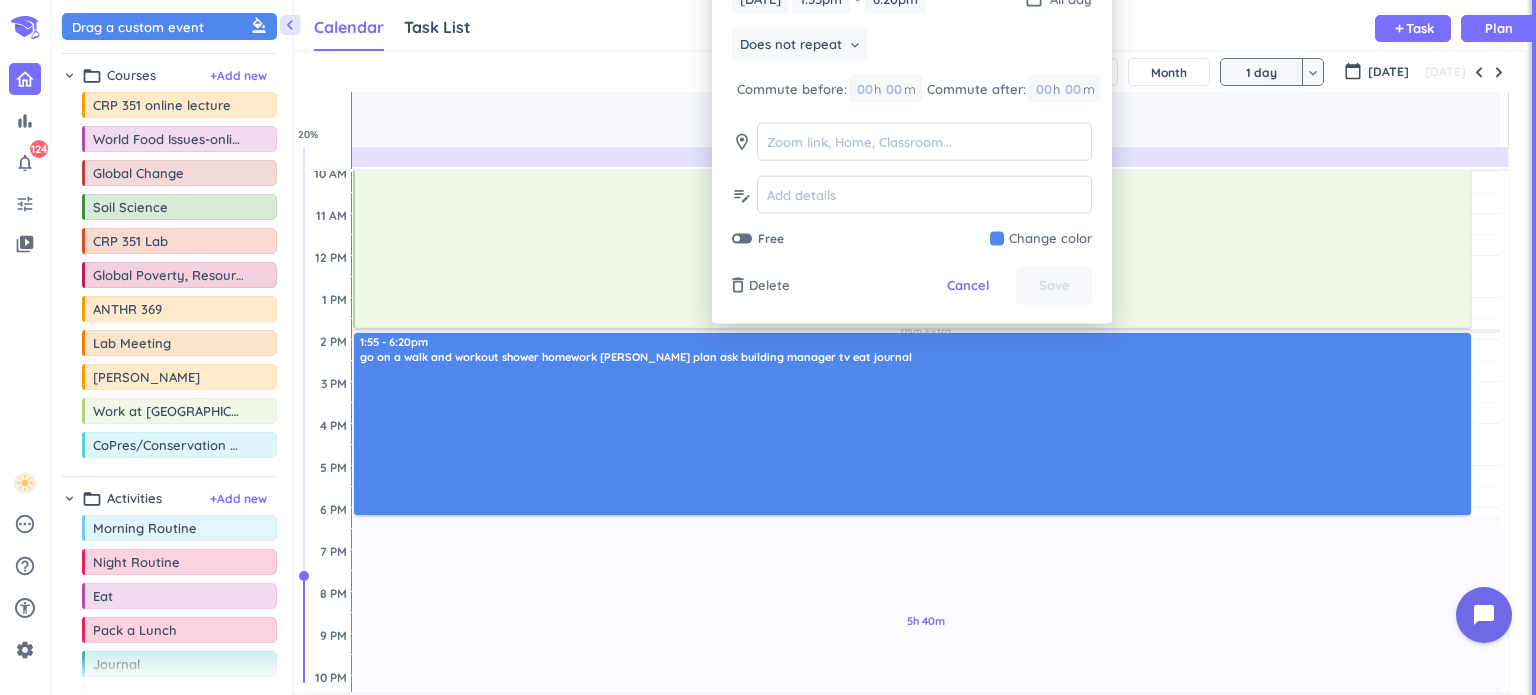 scroll, scrollTop: 0, scrollLeft: 452, axis: horizontal 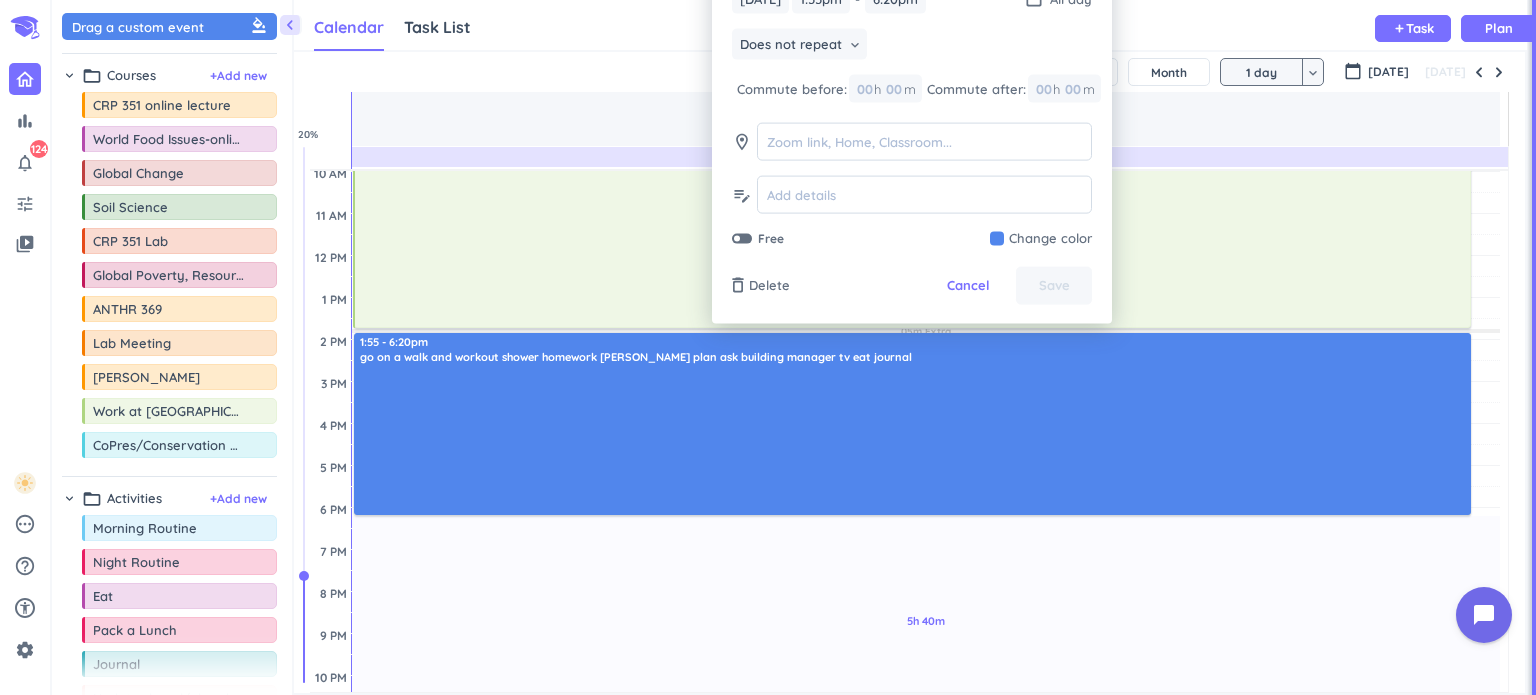 click at bounding box center [1041, 239] 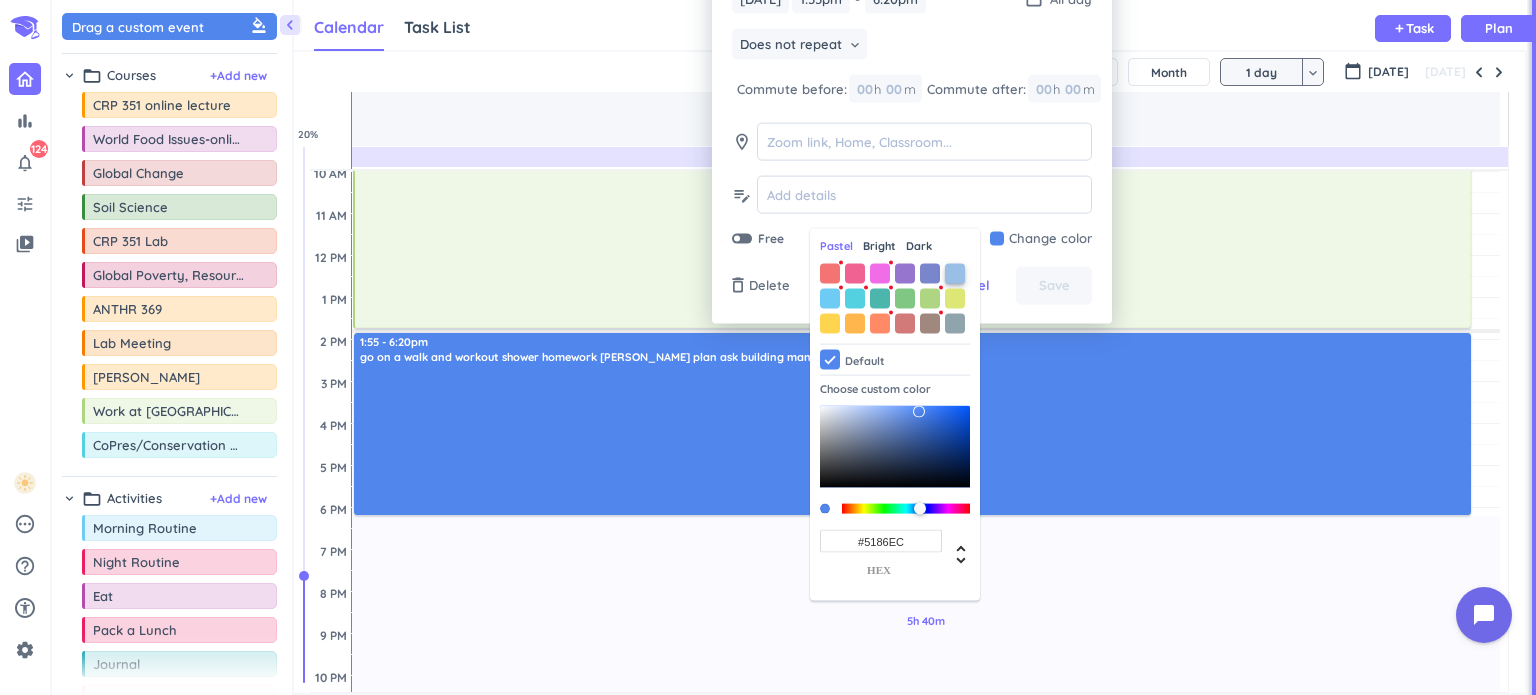 click at bounding box center [955, 273] 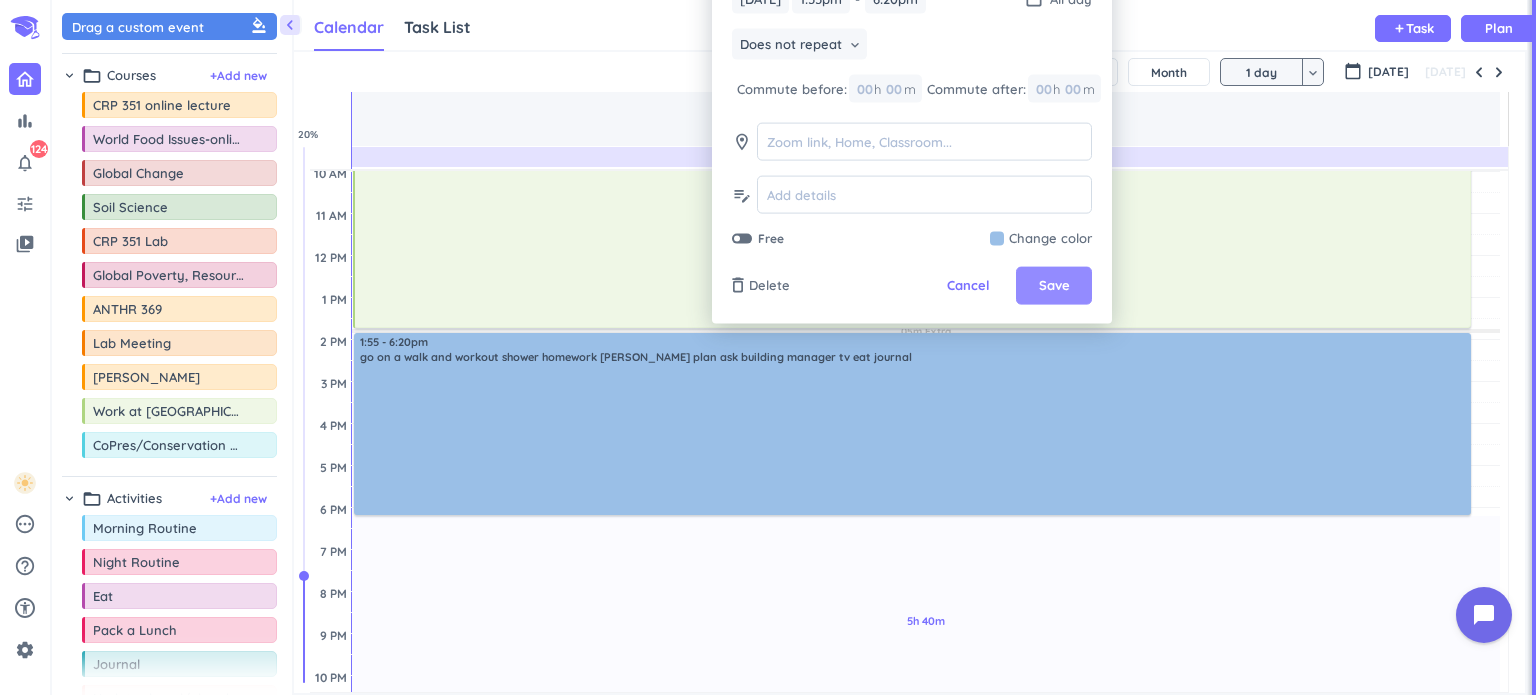 click on "Save" at bounding box center [1054, 286] 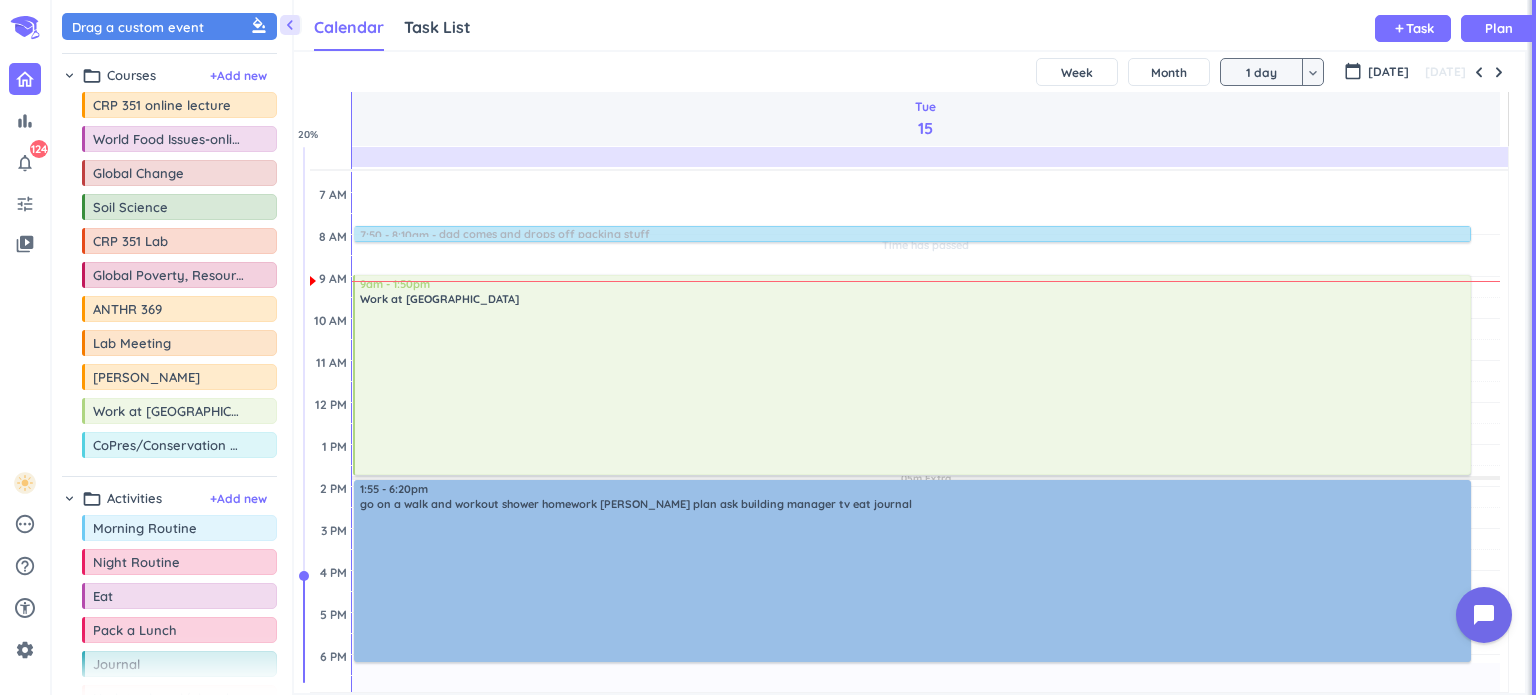 scroll, scrollTop: 76, scrollLeft: 0, axis: vertical 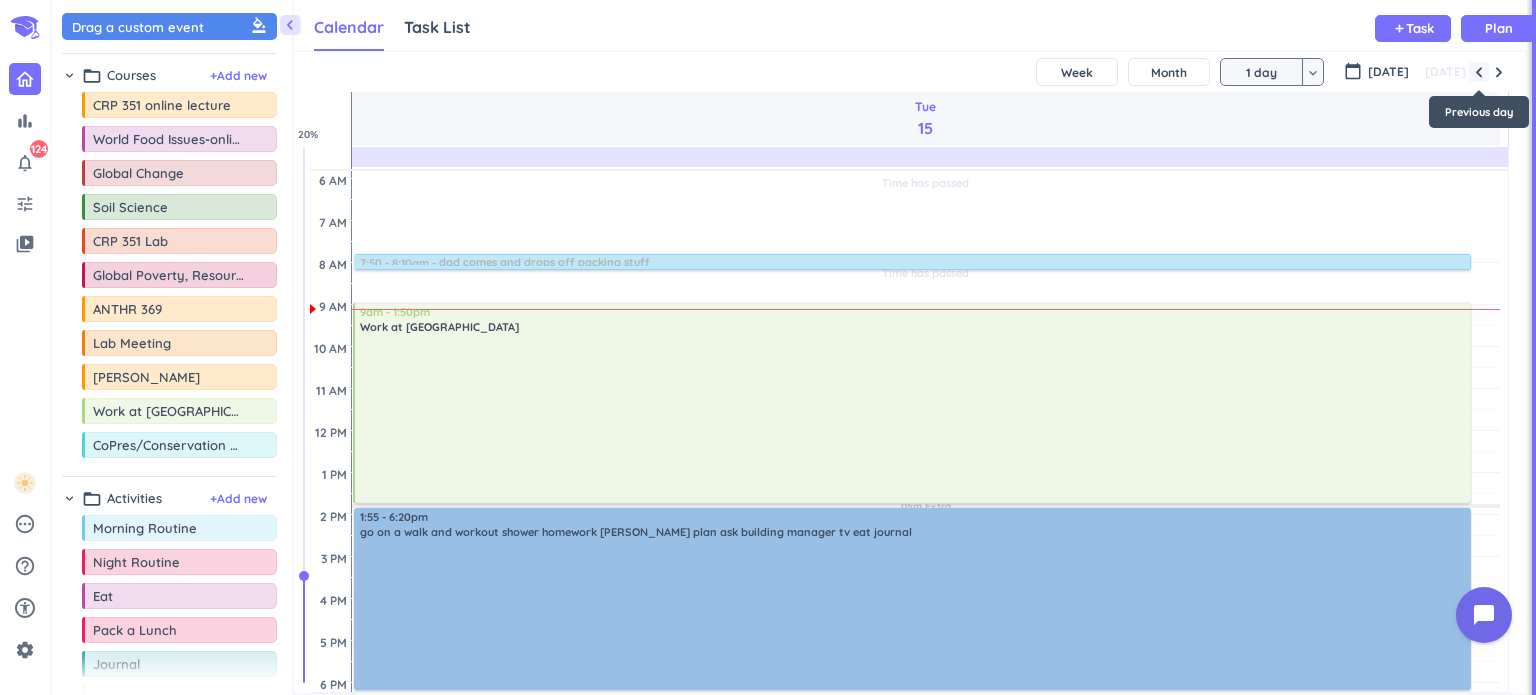click at bounding box center (1479, 72) 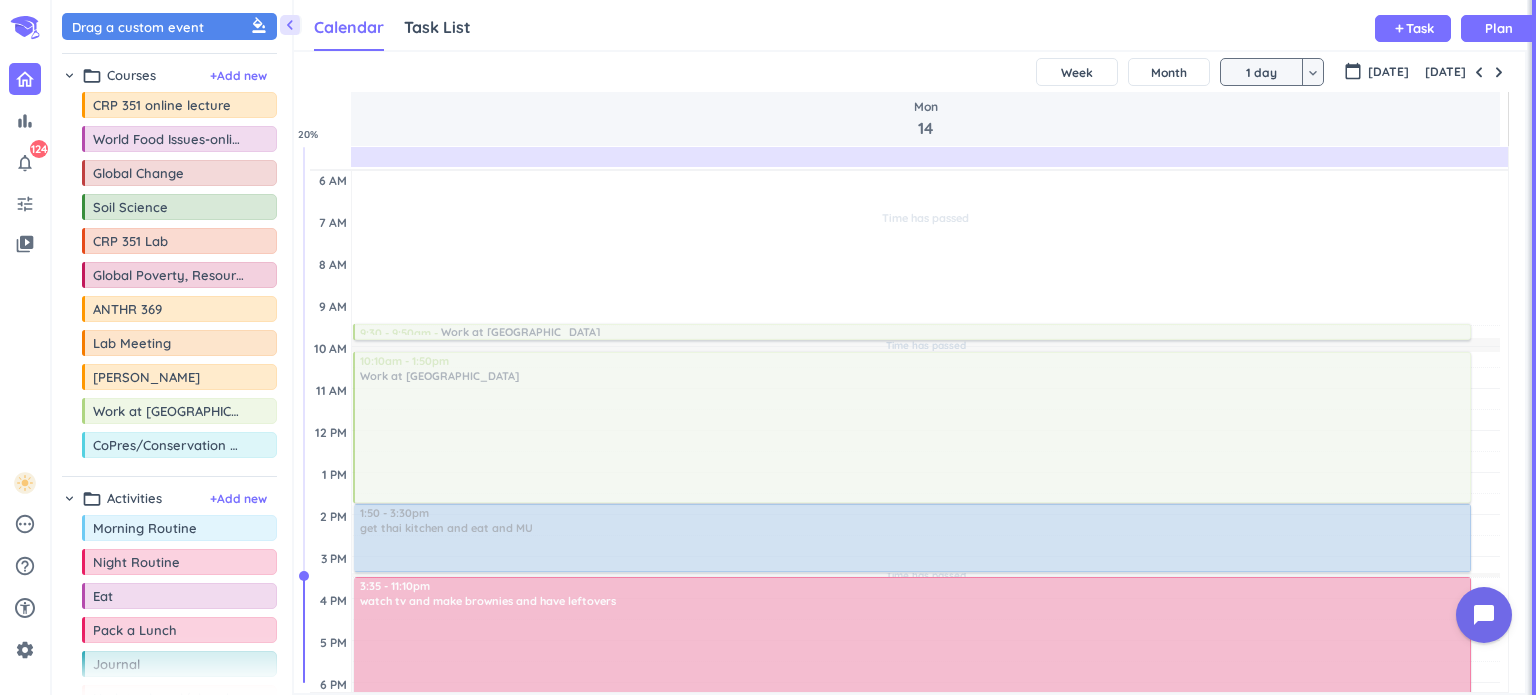 scroll, scrollTop: 188, scrollLeft: 0, axis: vertical 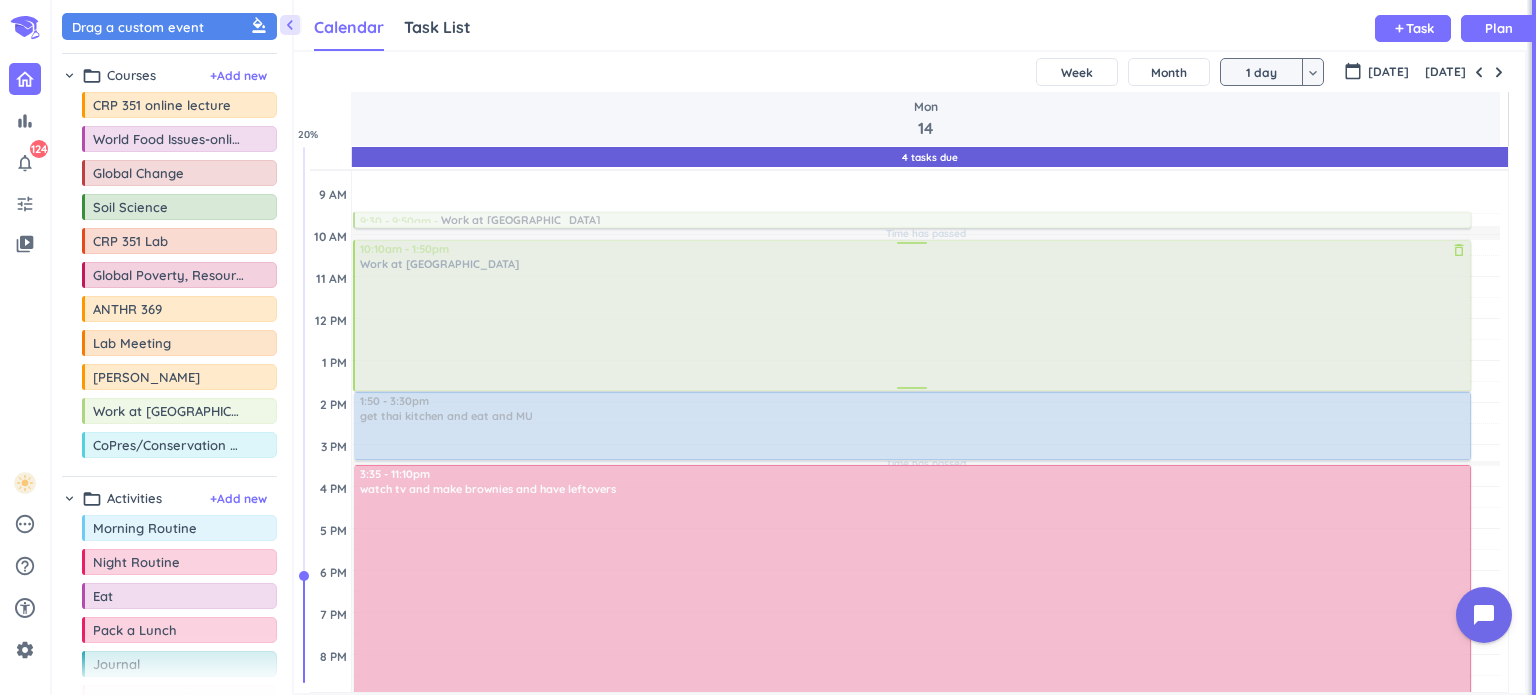 click at bounding box center [911, 315] 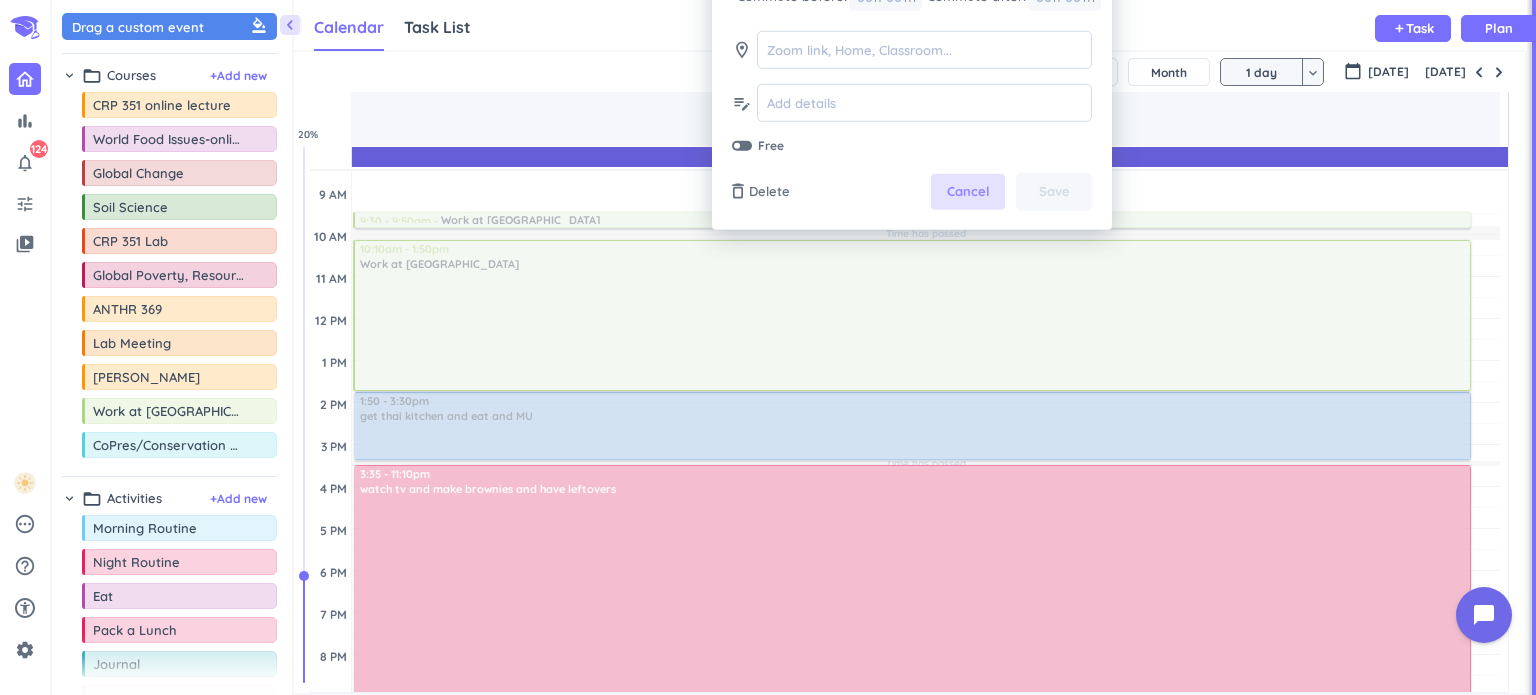 click on "Cancel" at bounding box center (968, 192) 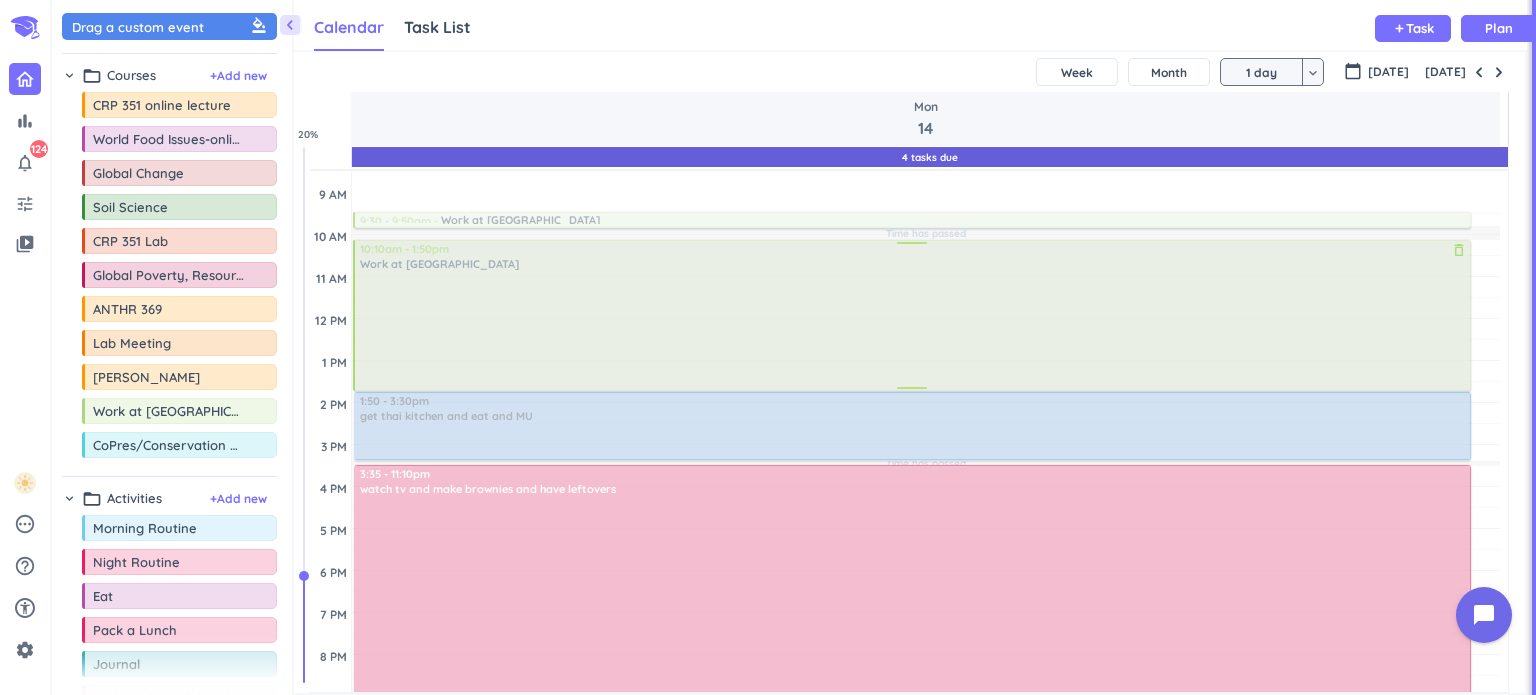 click at bounding box center (911, 315) 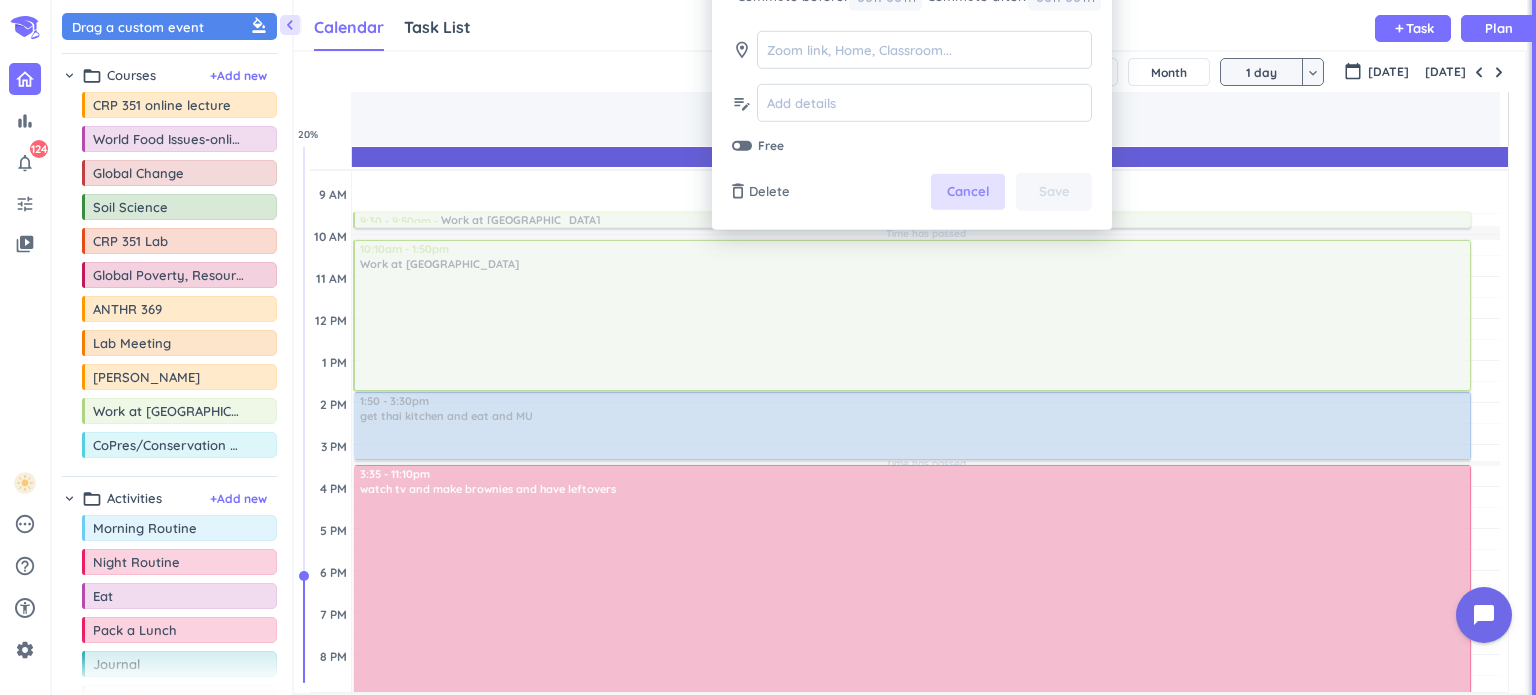 click on "Cancel" at bounding box center [968, 192] 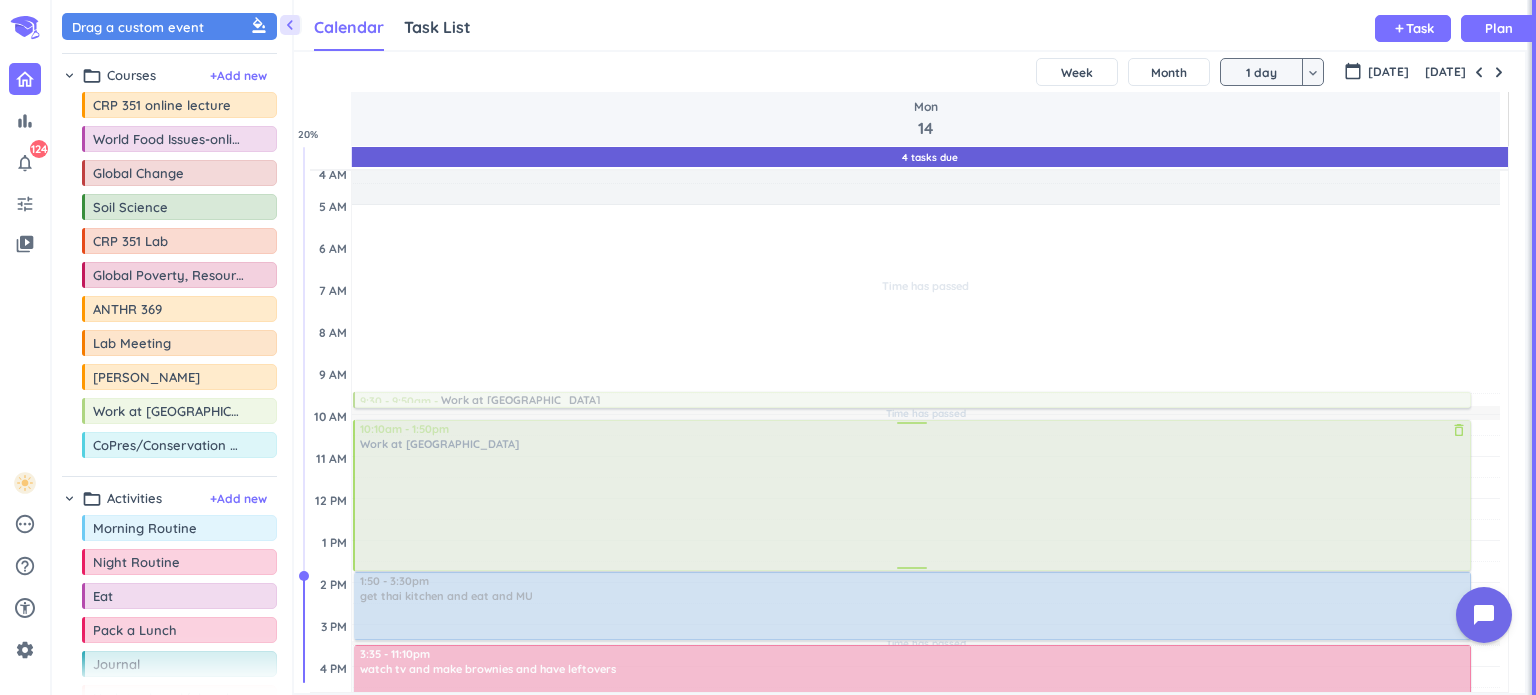 scroll, scrollTop: 8, scrollLeft: 0, axis: vertical 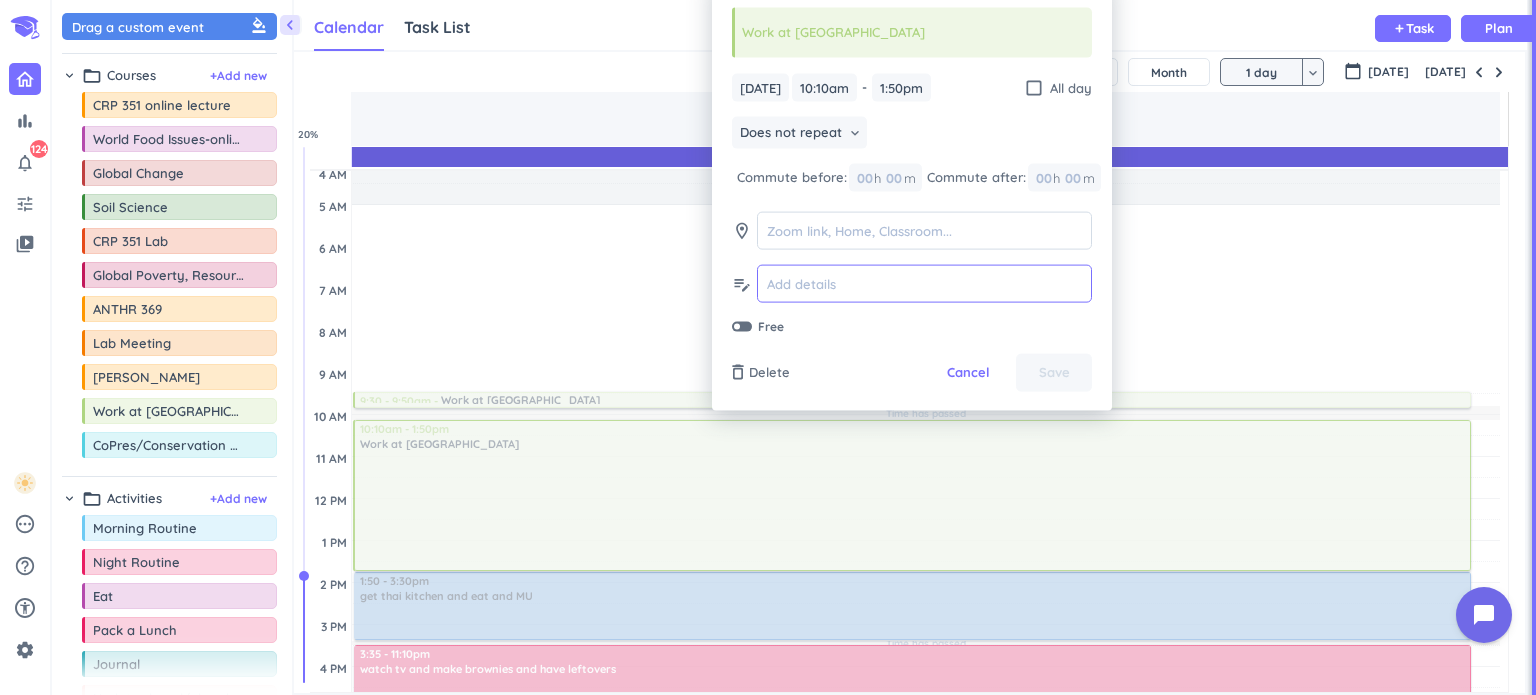 click at bounding box center (924, 283) 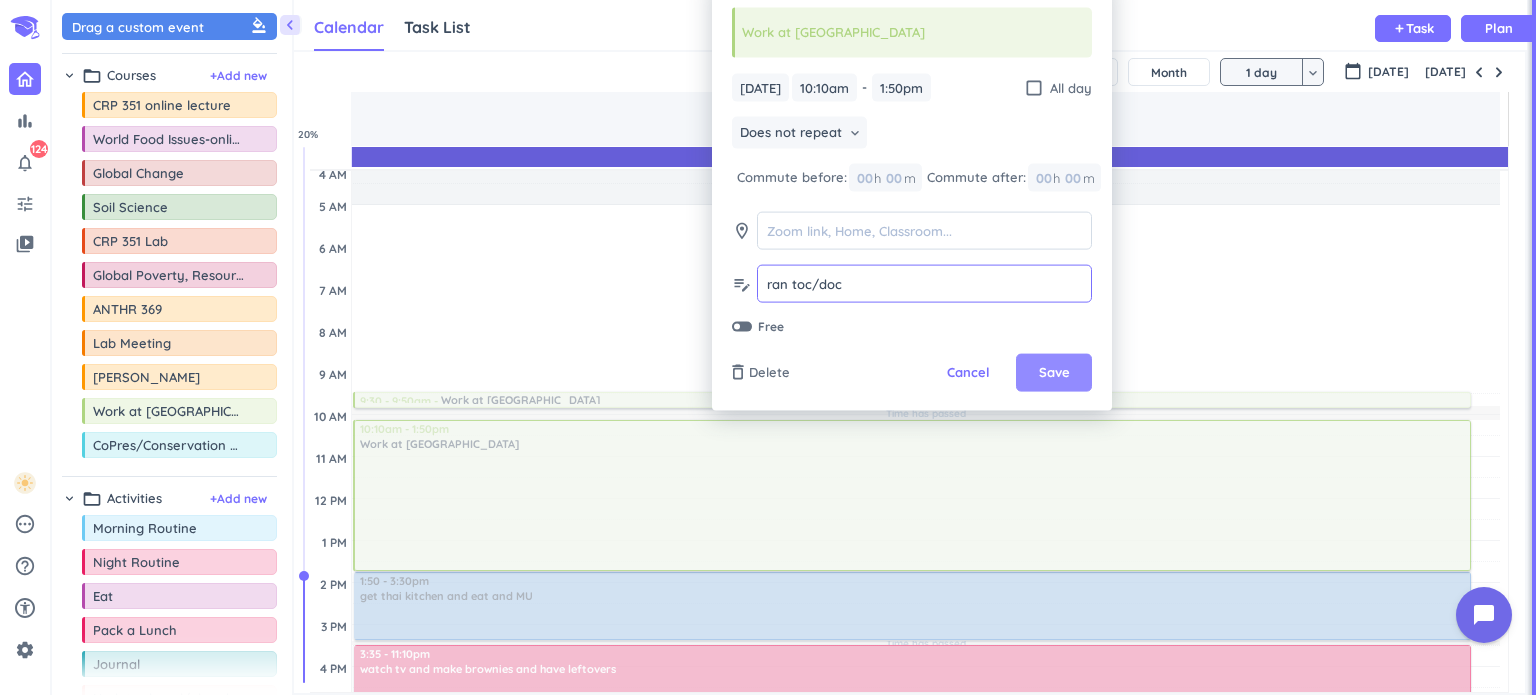 type on "ran toc/doc" 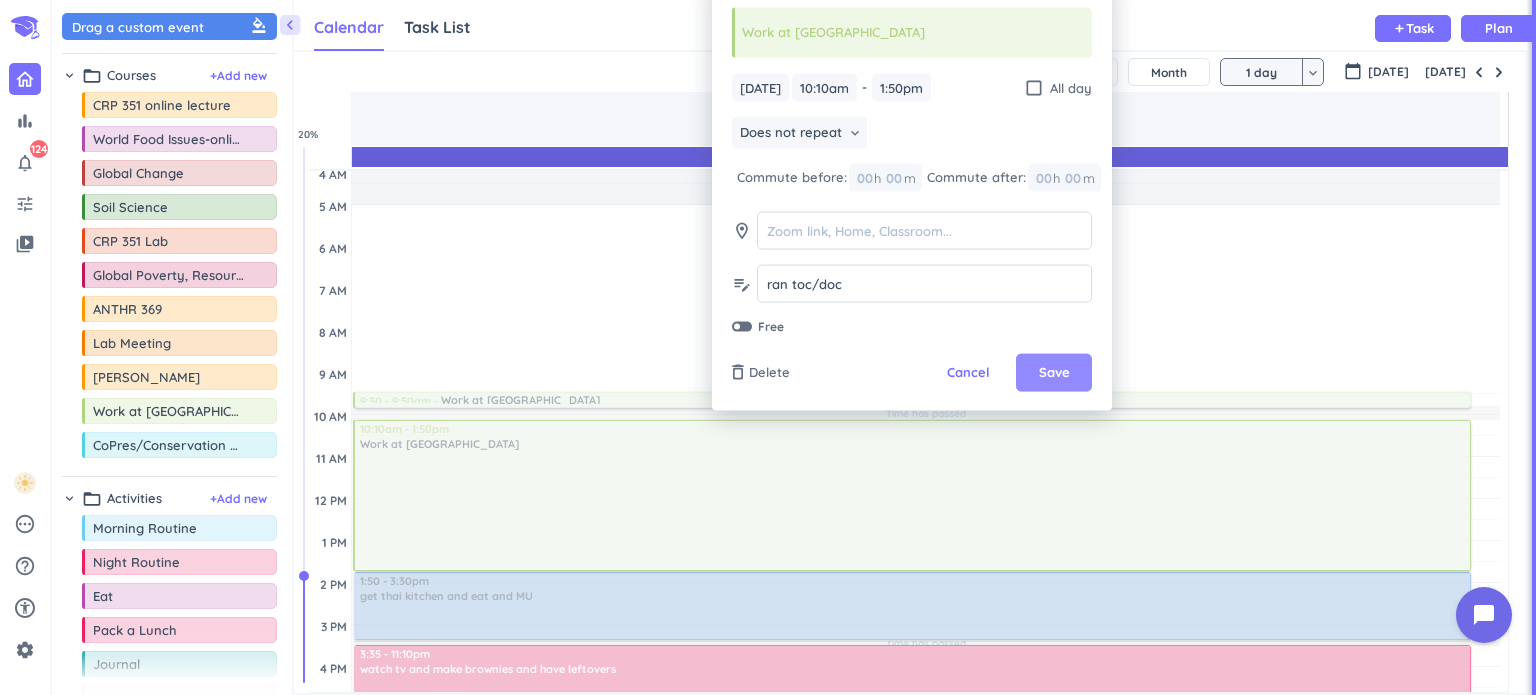 click on "Save" at bounding box center [1054, 373] 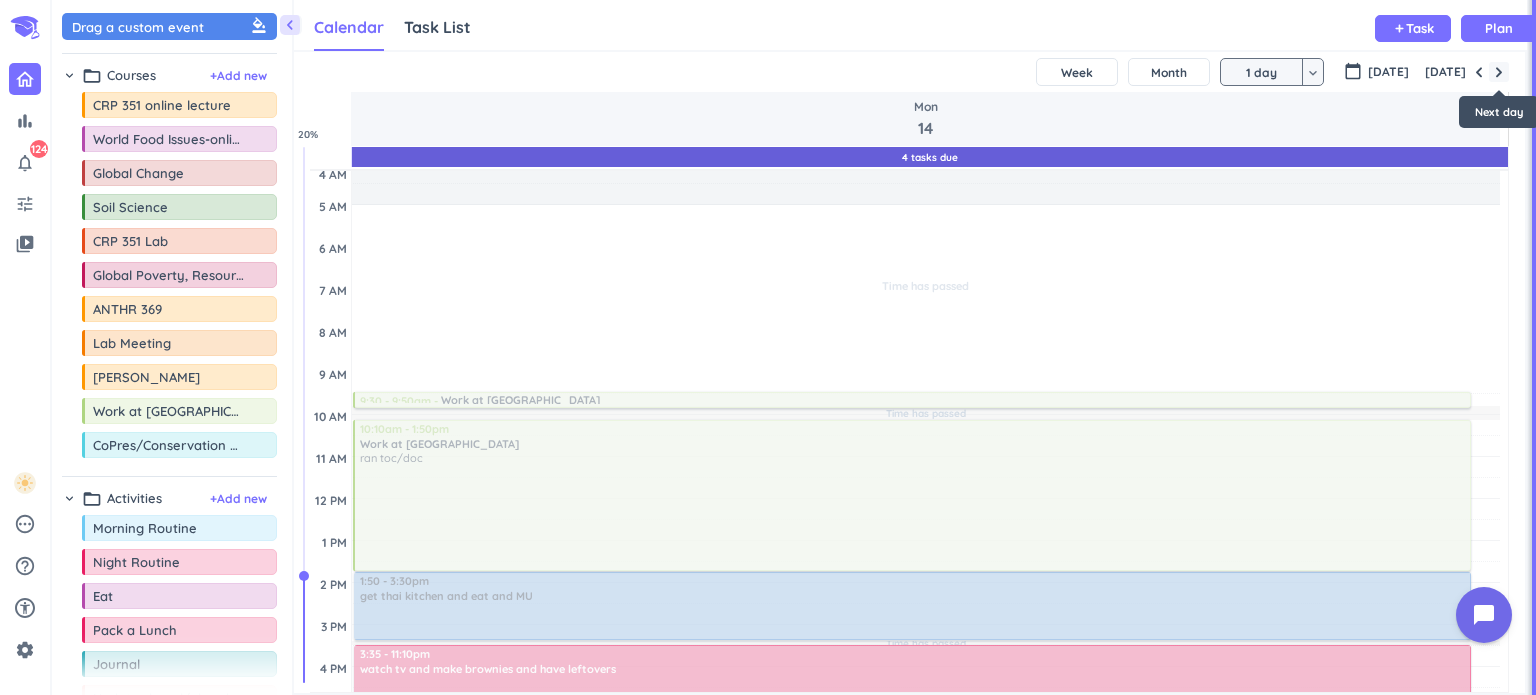 click at bounding box center [1499, 72] 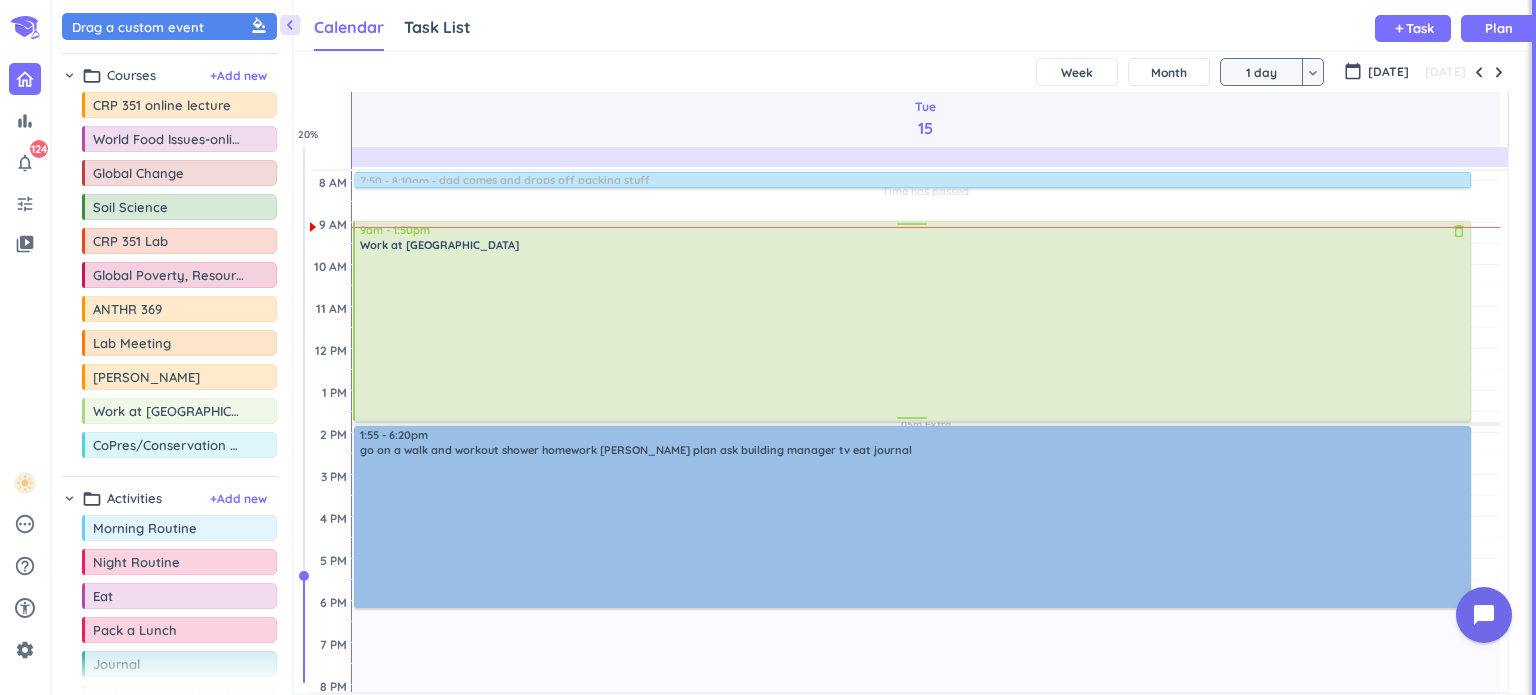 scroll, scrollTop: 156, scrollLeft: 0, axis: vertical 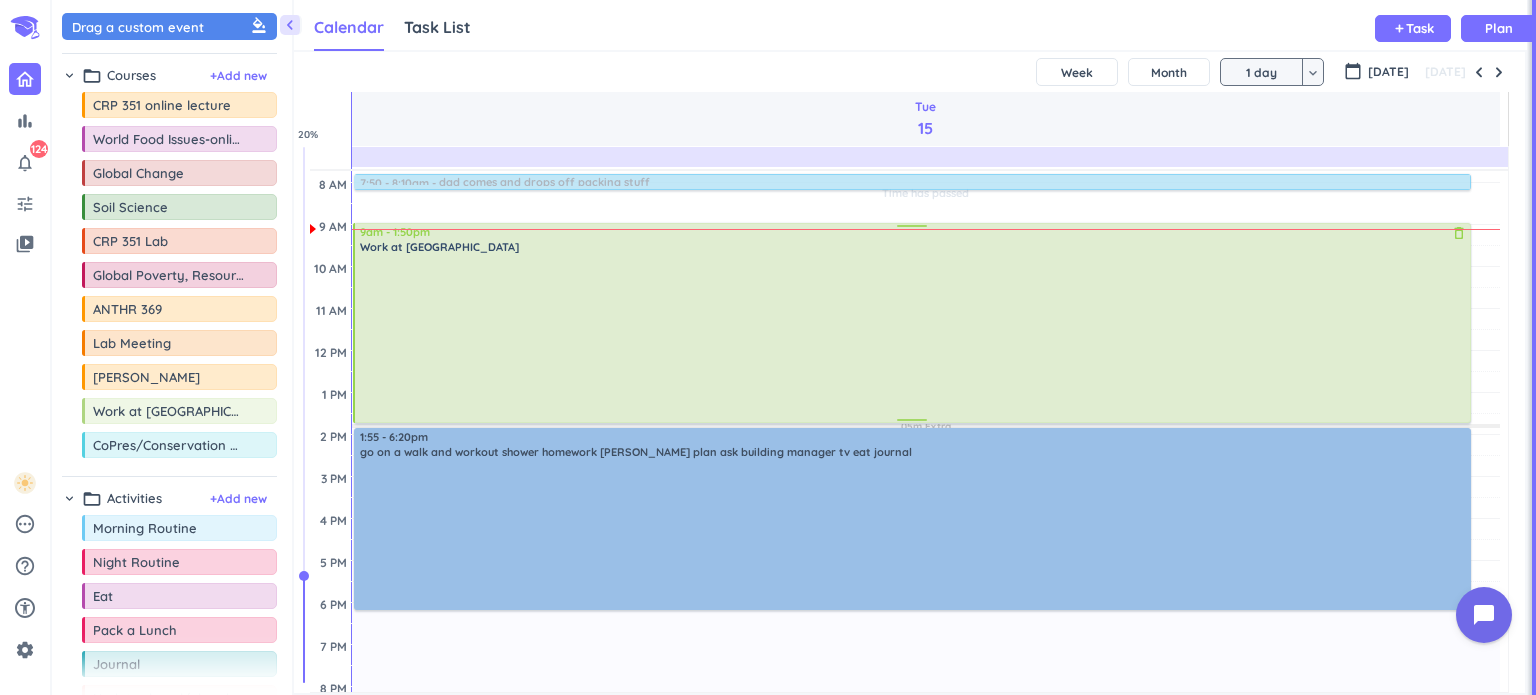 click at bounding box center [914, 337] 